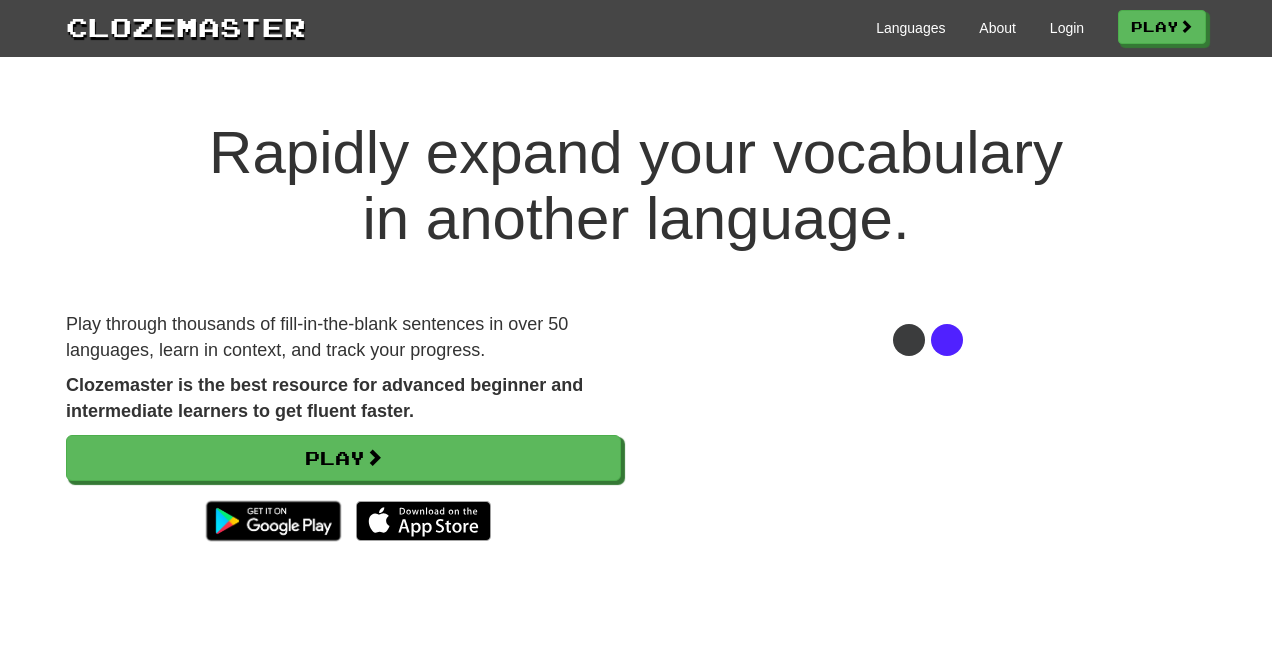 scroll, scrollTop: 0, scrollLeft: 0, axis: both 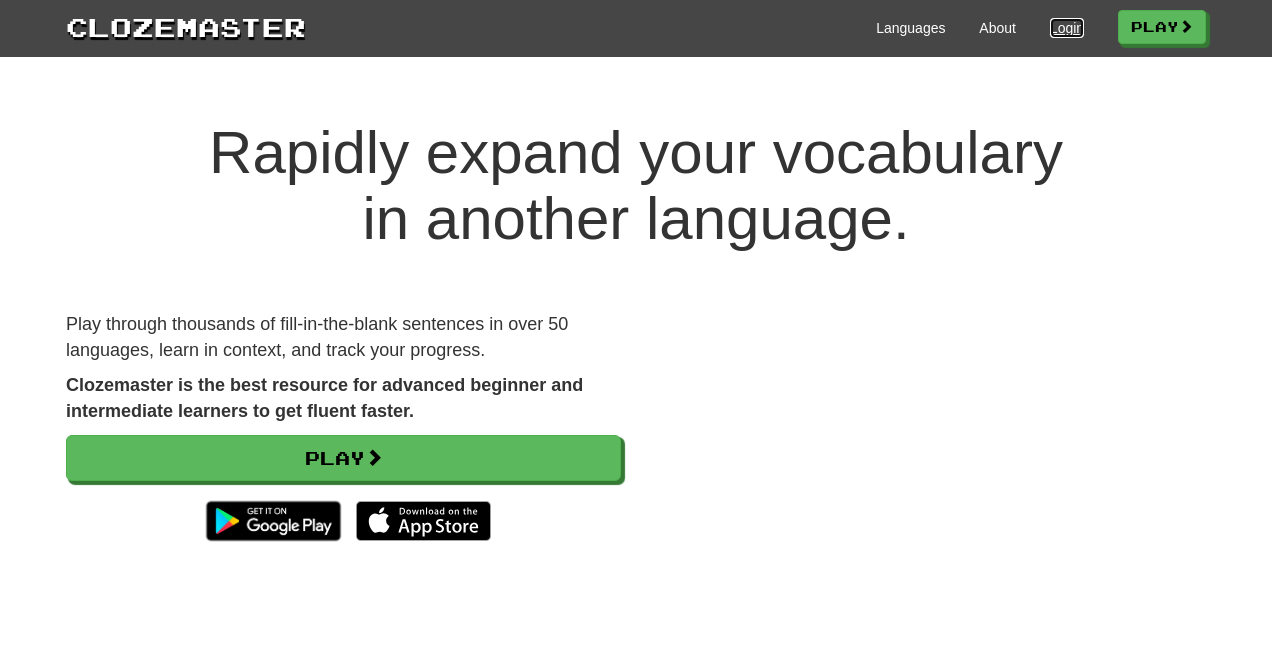click on "Login" at bounding box center [1067, 28] 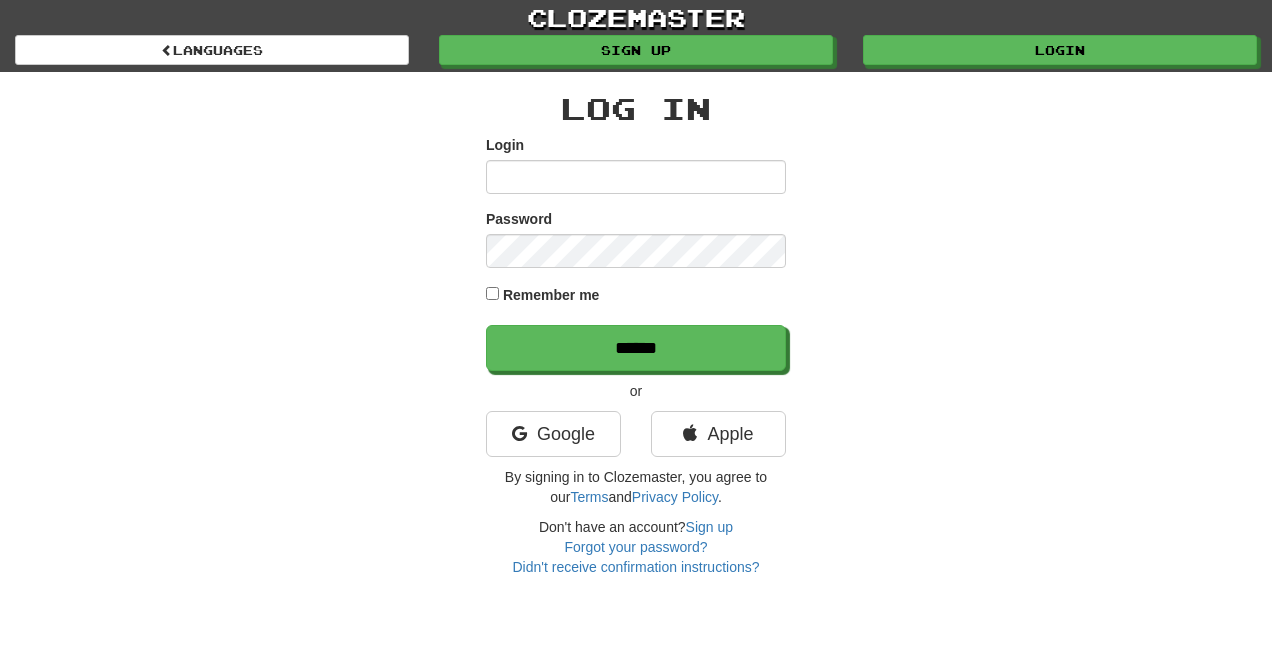 scroll, scrollTop: 0, scrollLeft: 0, axis: both 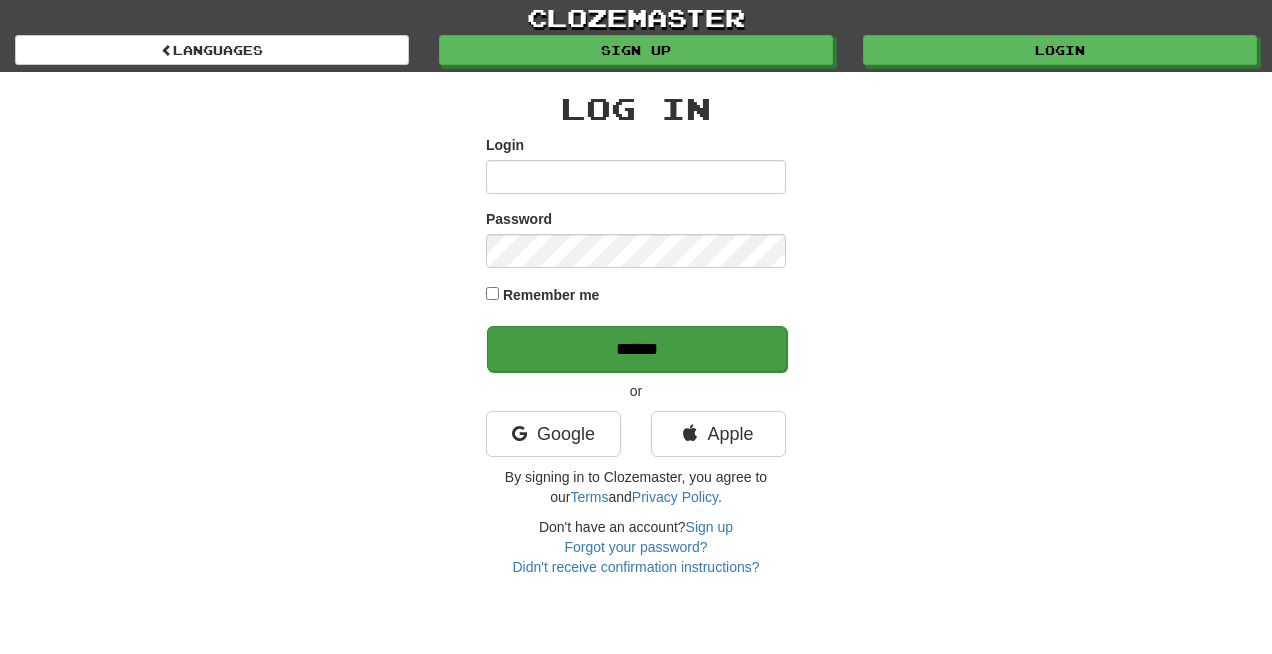 type on "**********" 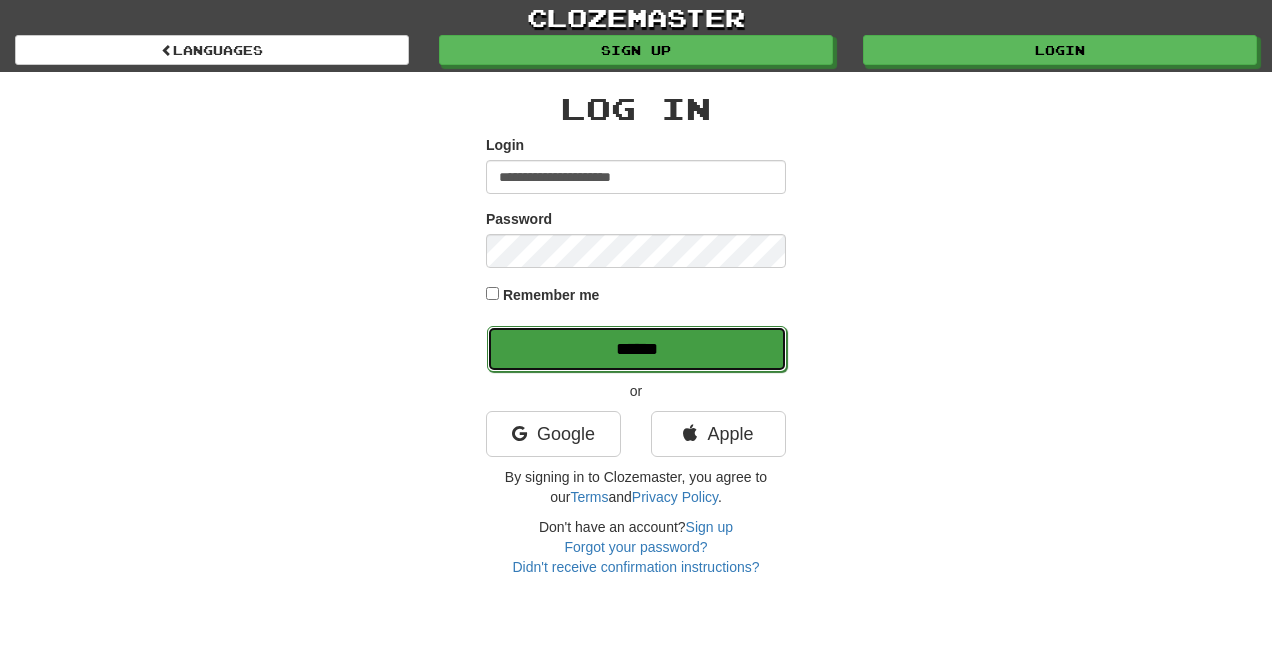 click on "******" at bounding box center (637, 349) 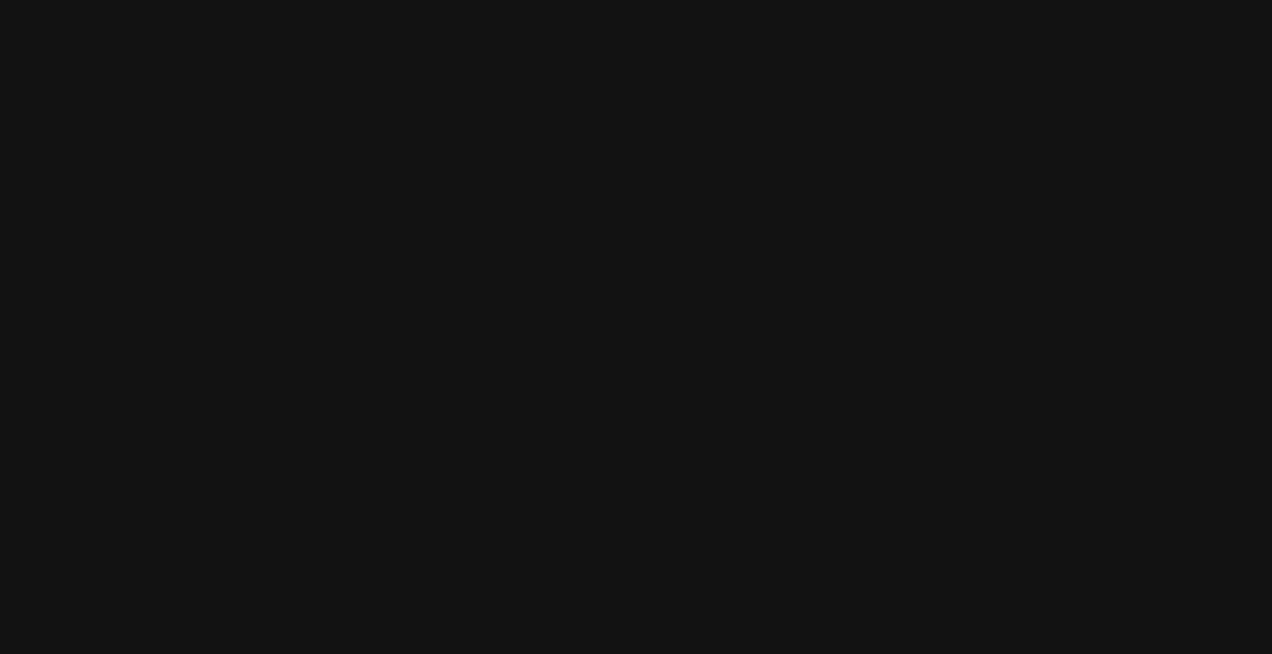 scroll, scrollTop: 0, scrollLeft: 0, axis: both 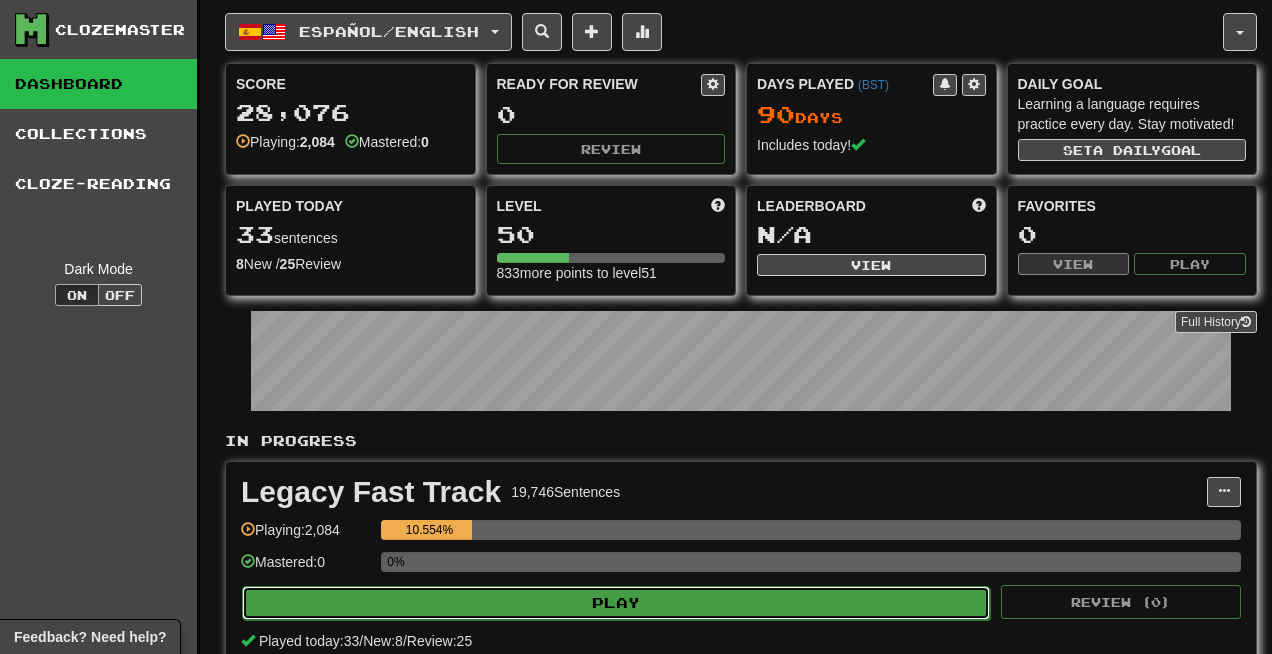 click on "Play" at bounding box center (616, 603) 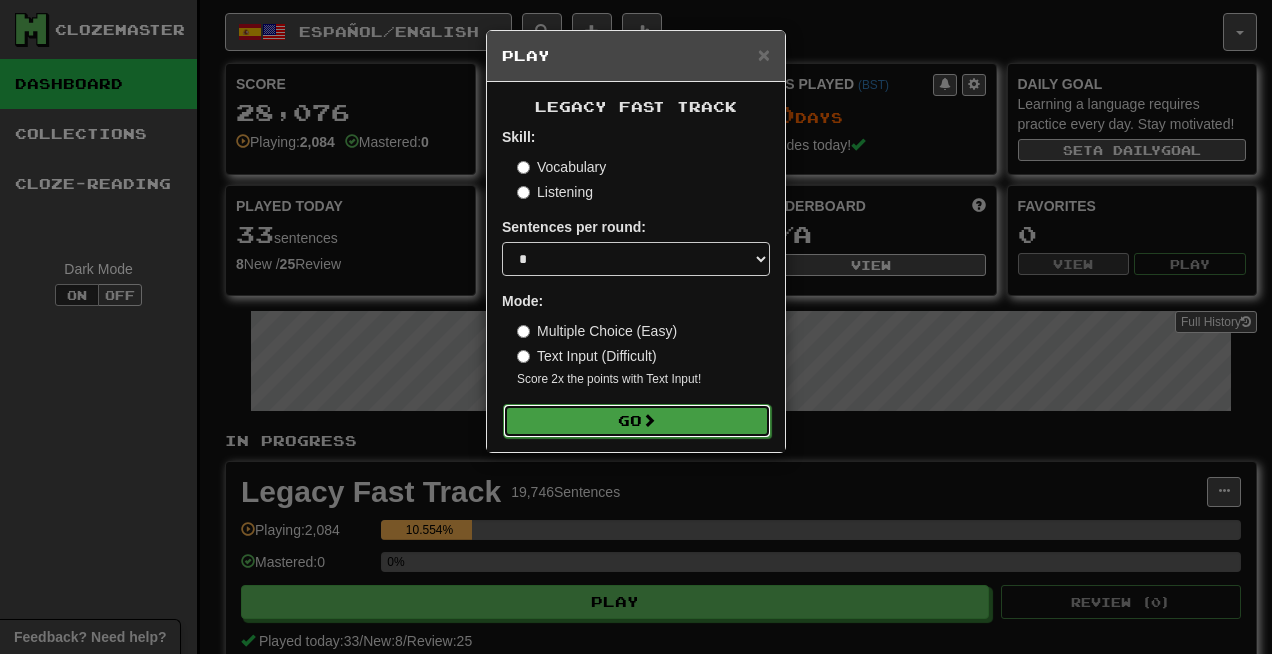 click on "Go" at bounding box center [637, 421] 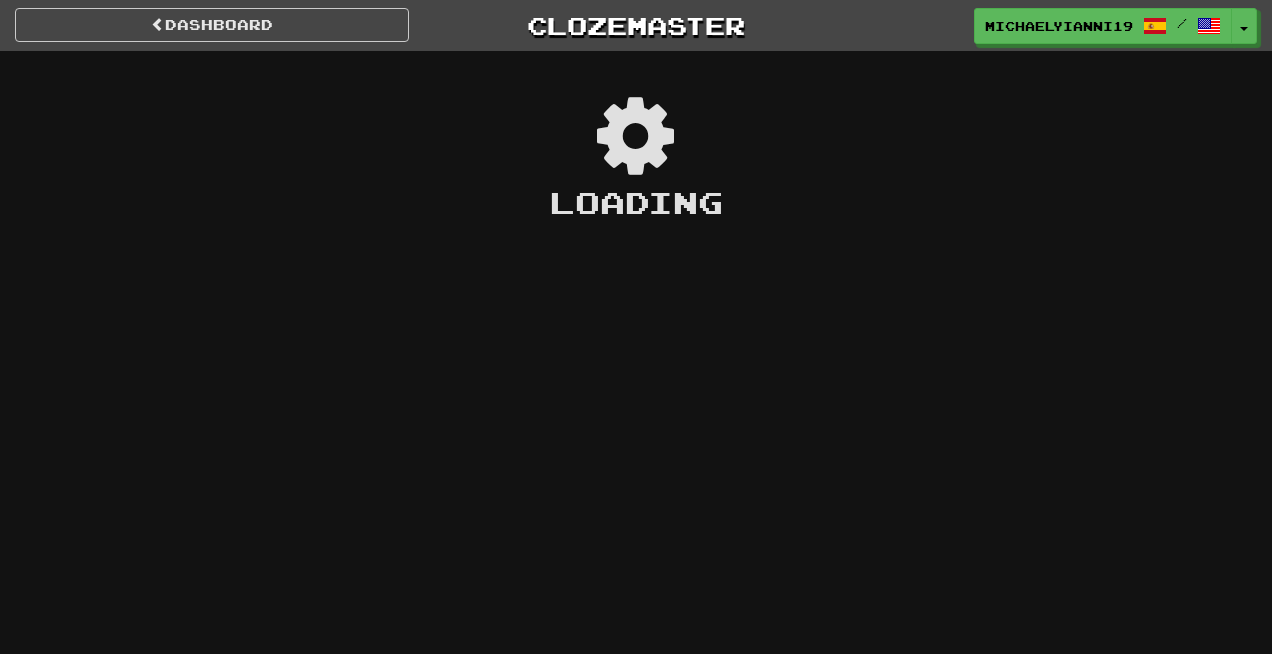 scroll, scrollTop: 0, scrollLeft: 0, axis: both 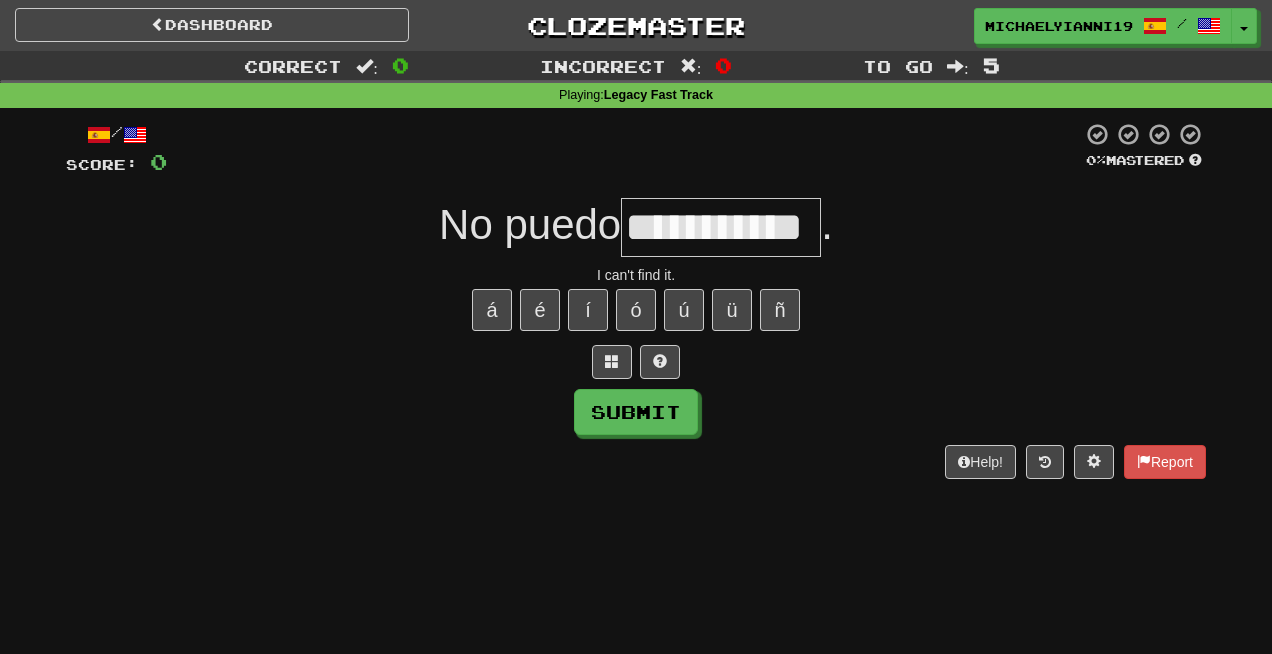 type on "**********" 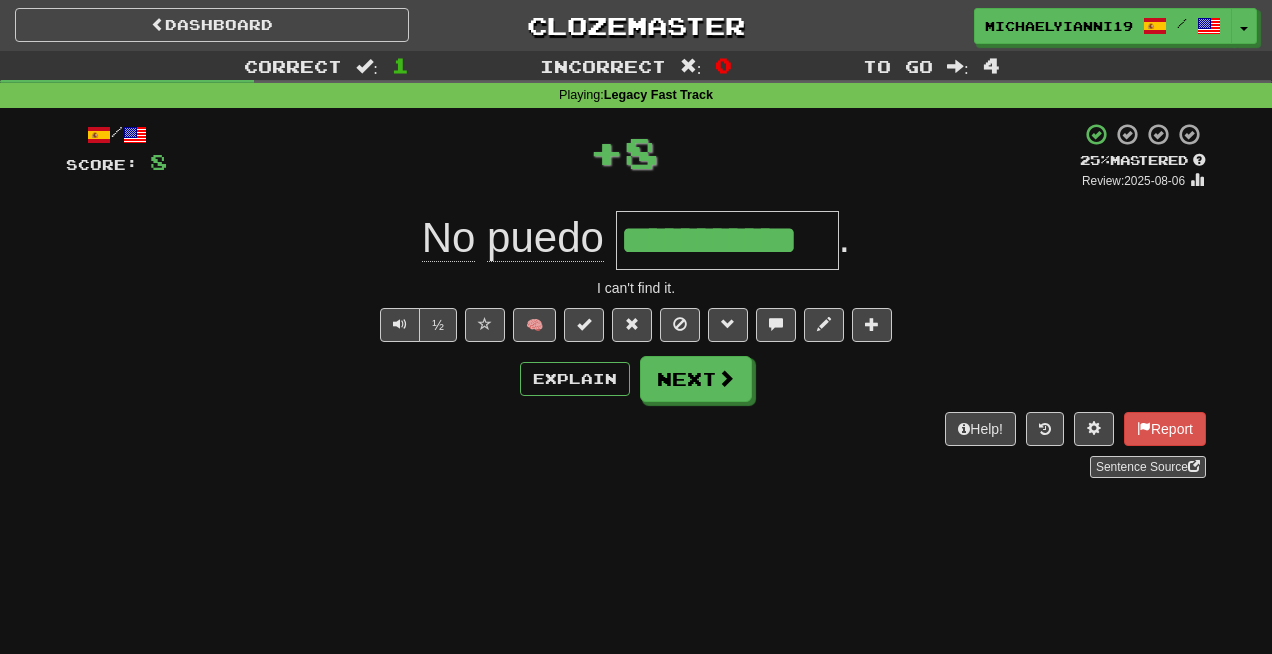 scroll, scrollTop: 0, scrollLeft: 0, axis: both 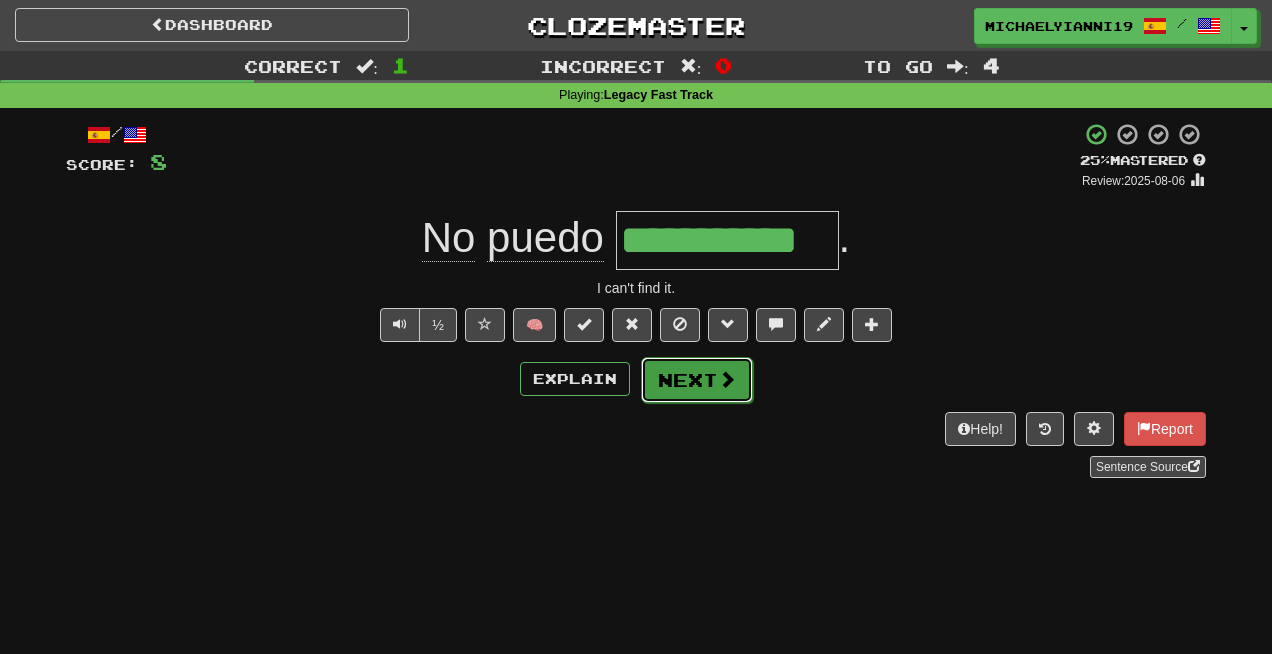 click on "Next" at bounding box center (697, 380) 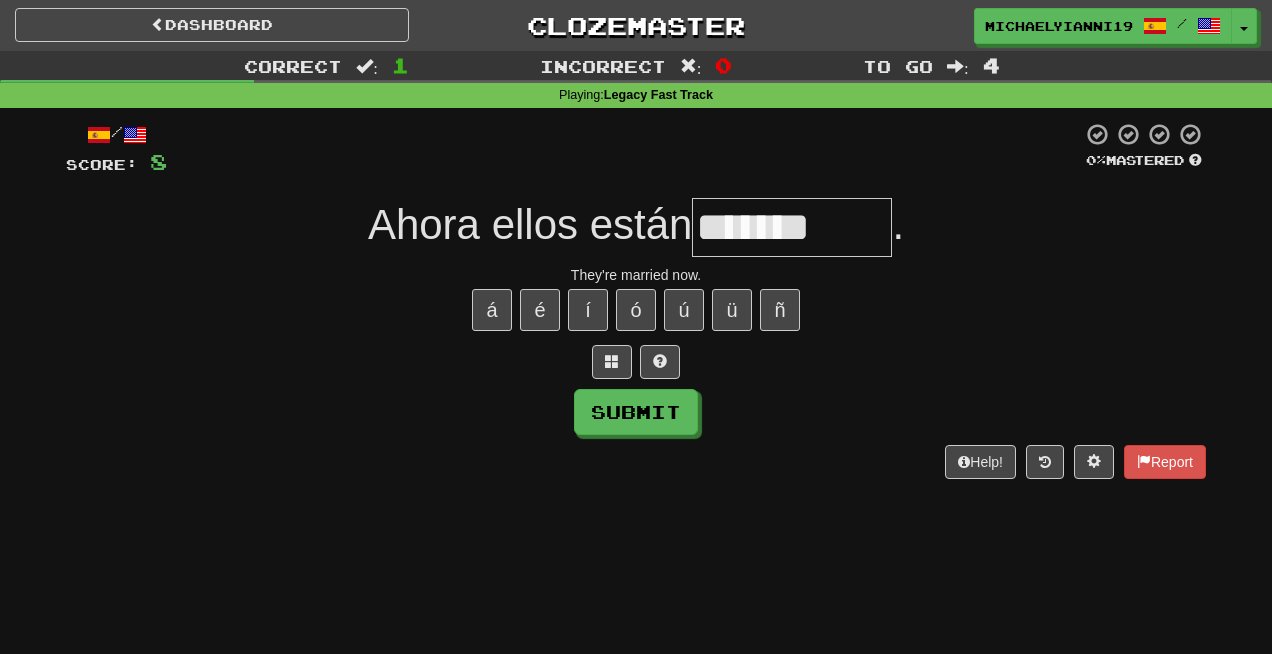 type on "*******" 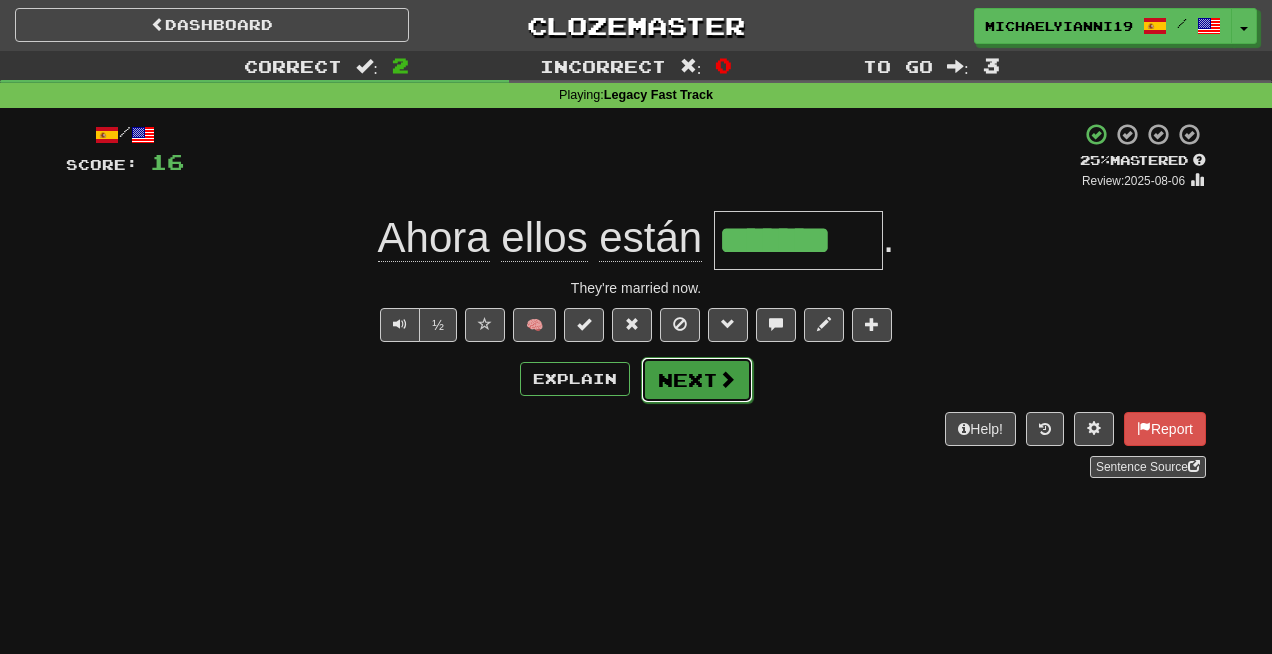 click on "Next" at bounding box center [697, 380] 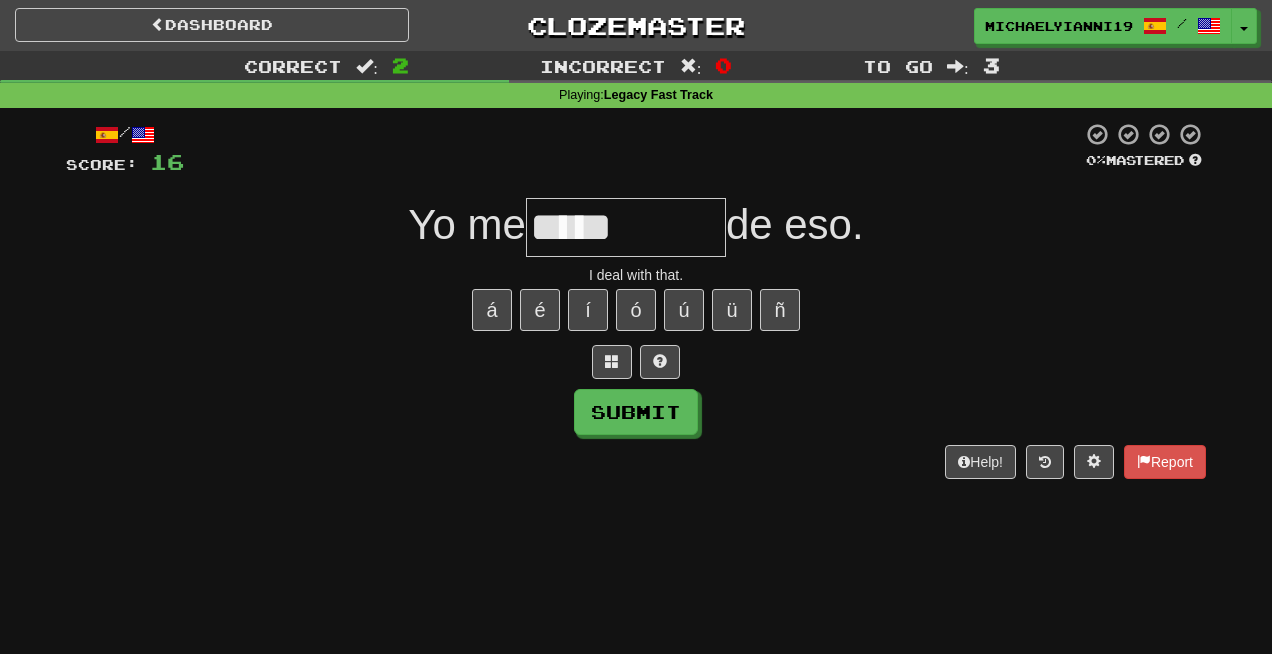 type on "*******" 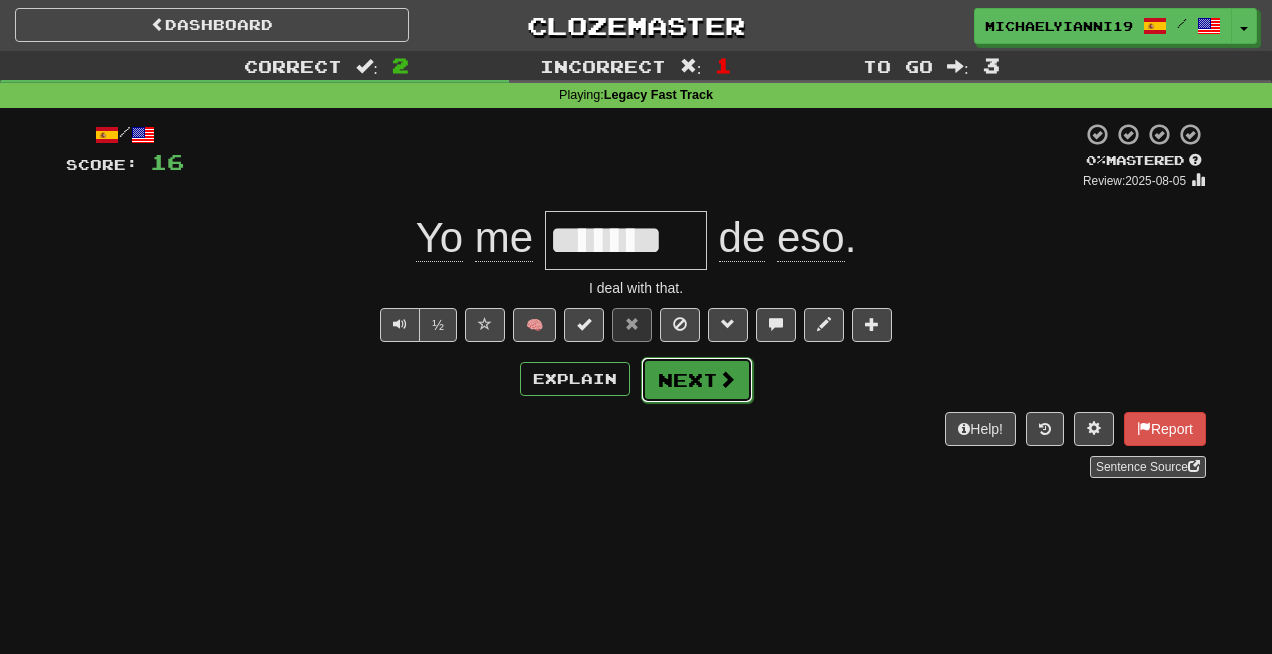 click at bounding box center [727, 379] 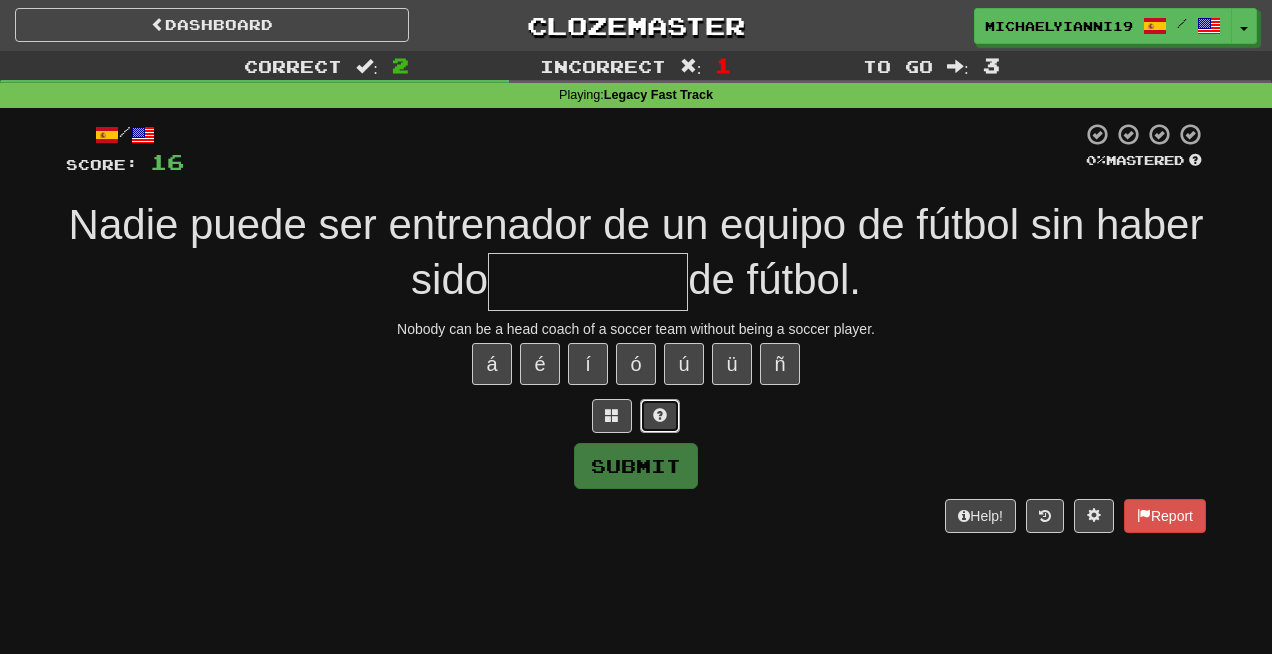 click at bounding box center [660, 415] 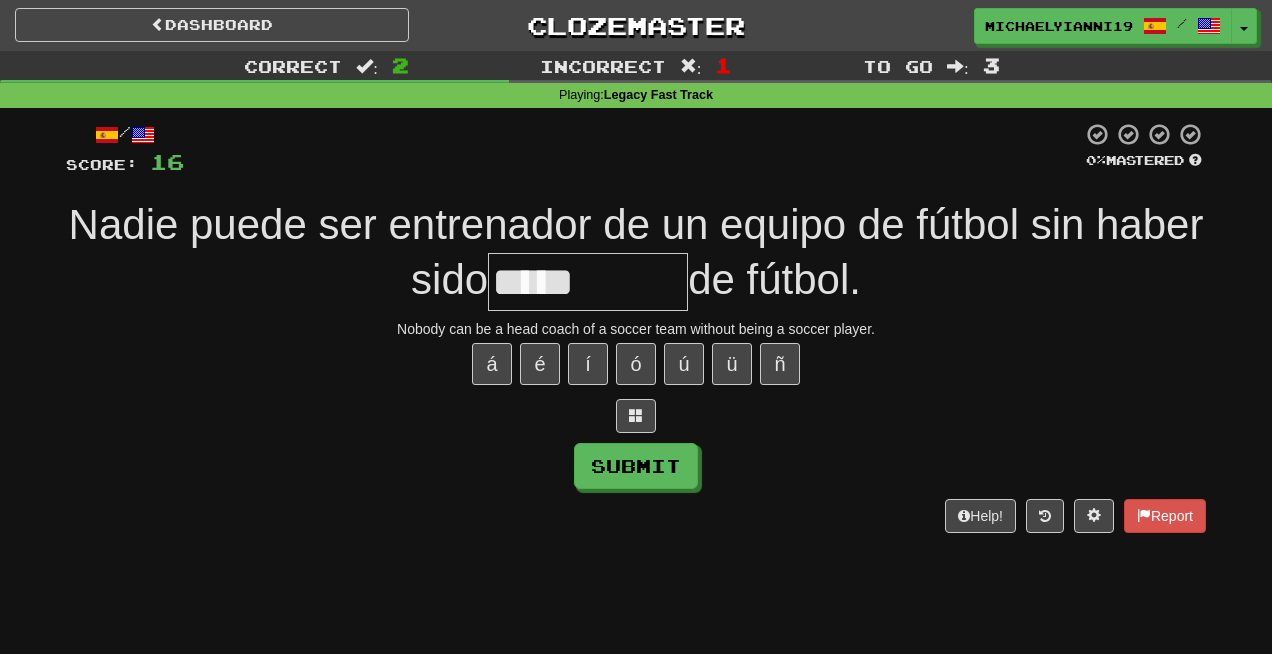type on "*******" 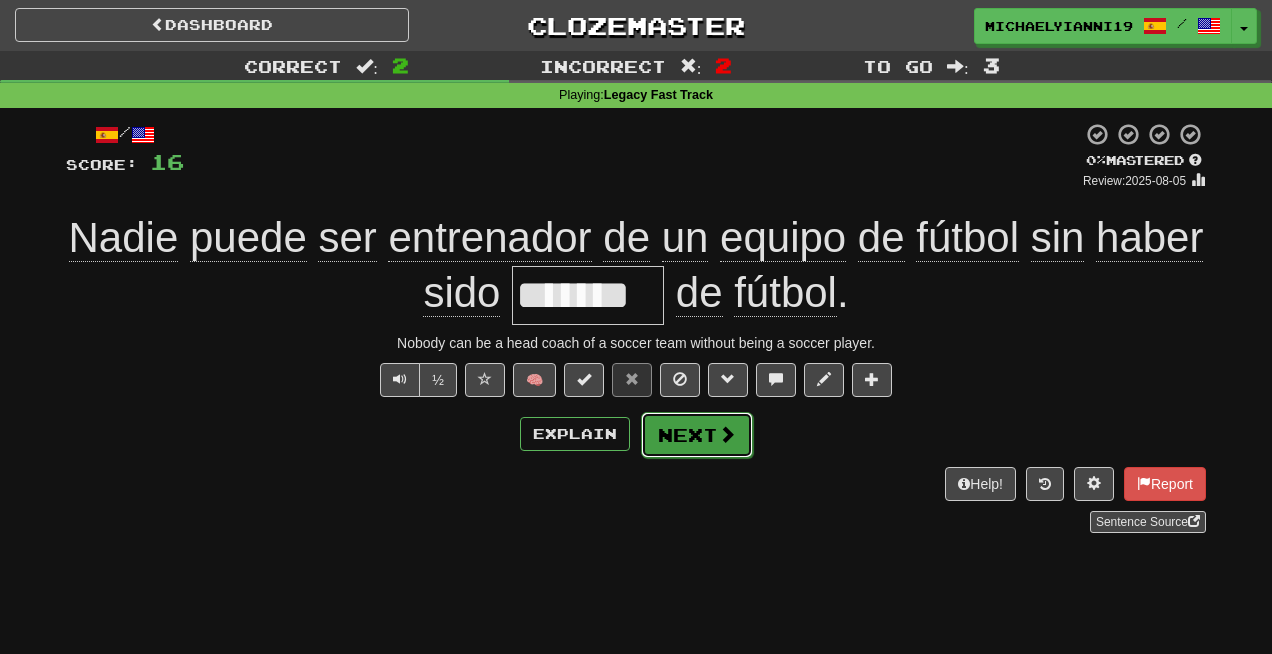 click on "Next" at bounding box center [697, 435] 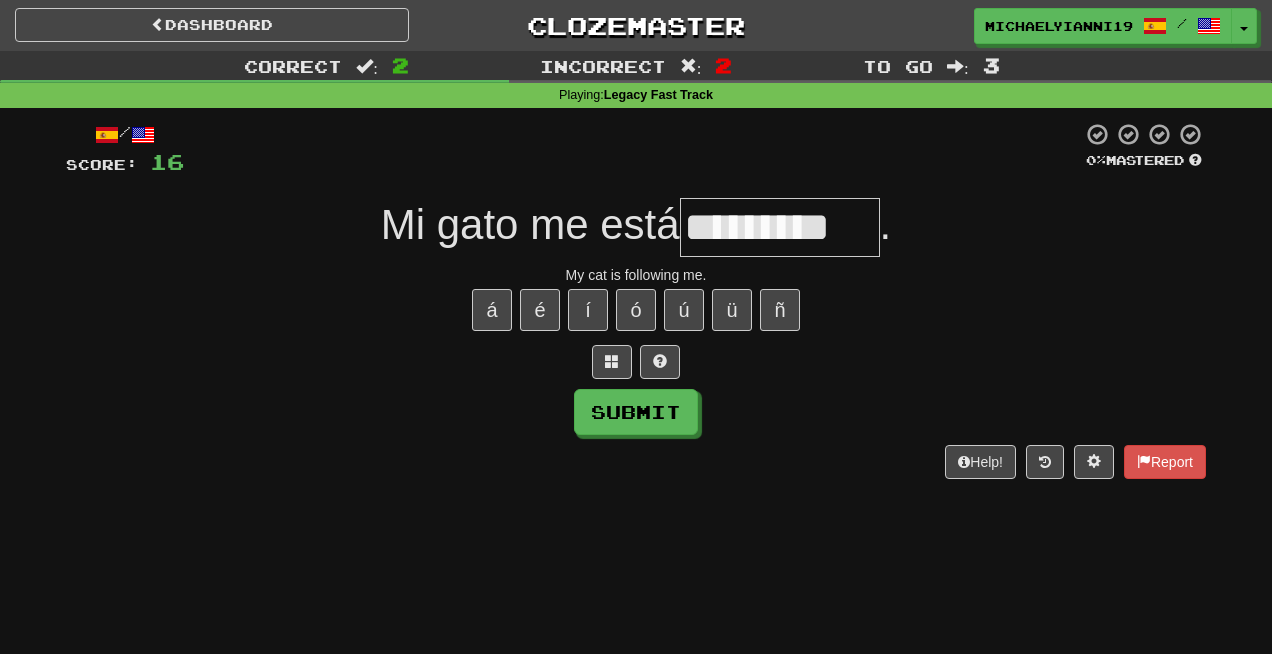 type on "*********" 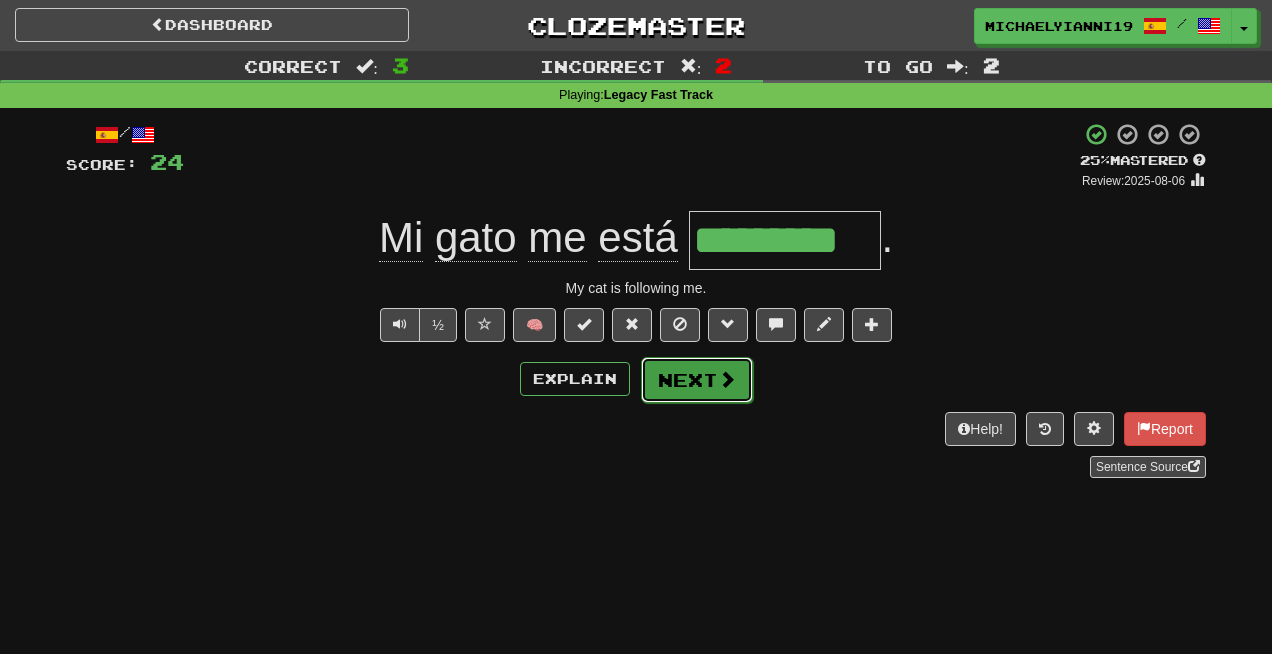 click at bounding box center [727, 379] 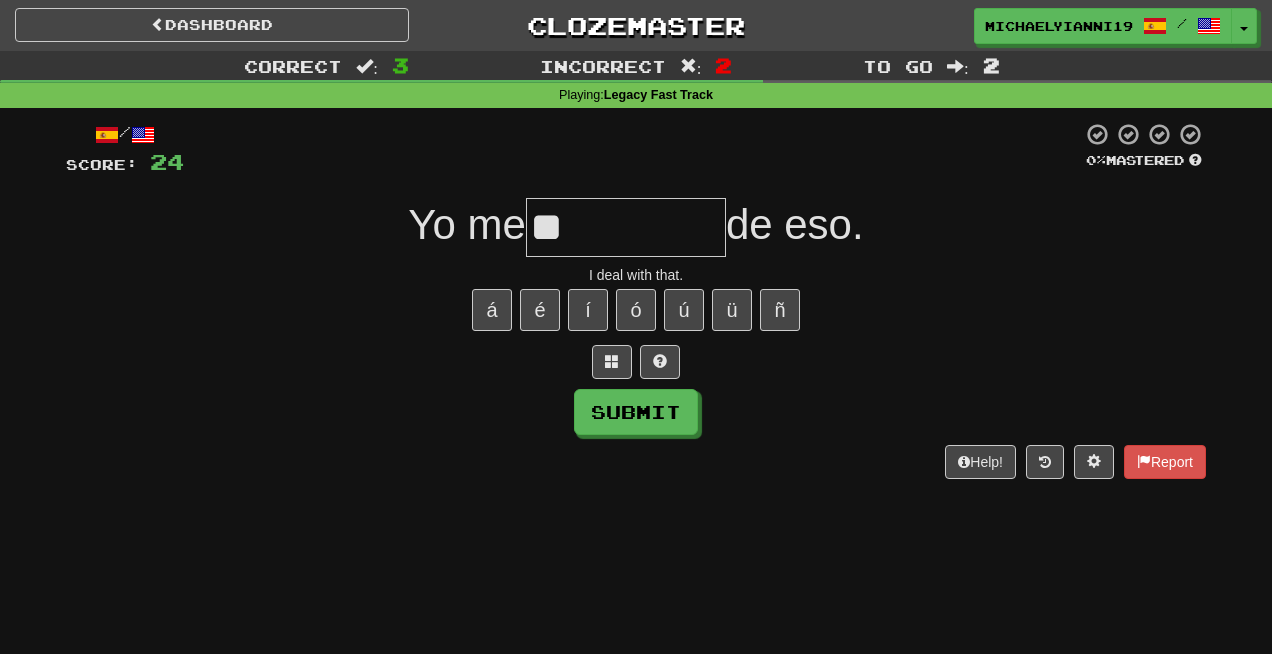 type on "*" 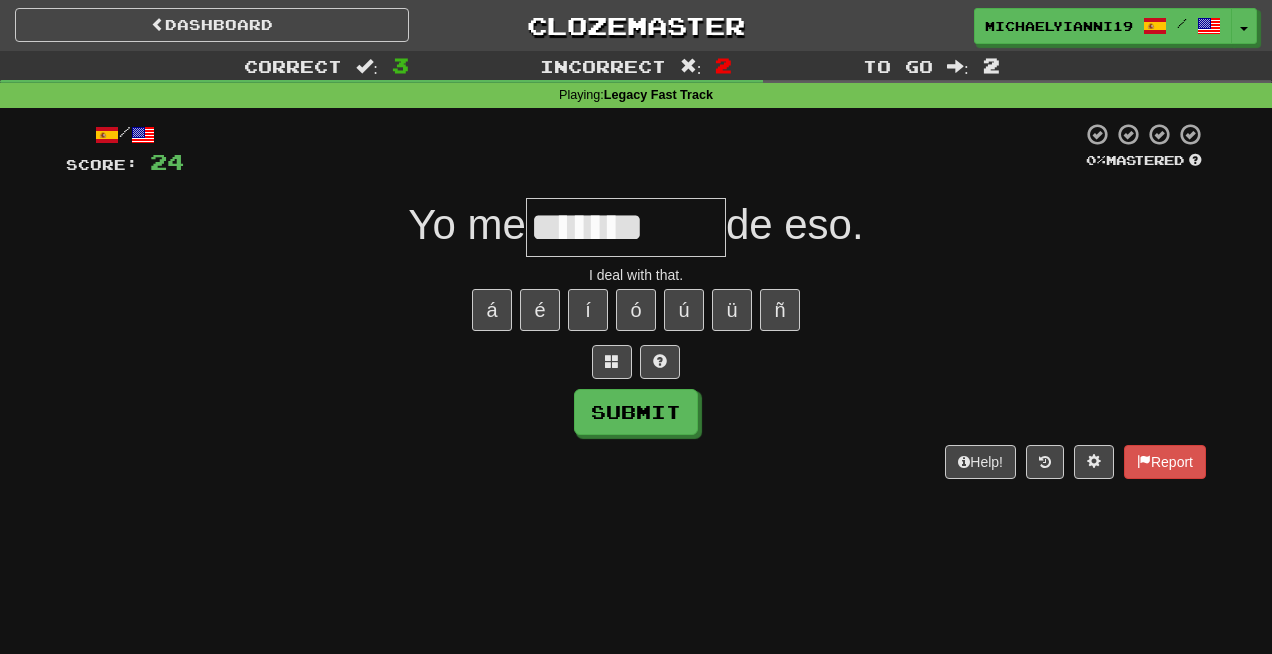 type on "*******" 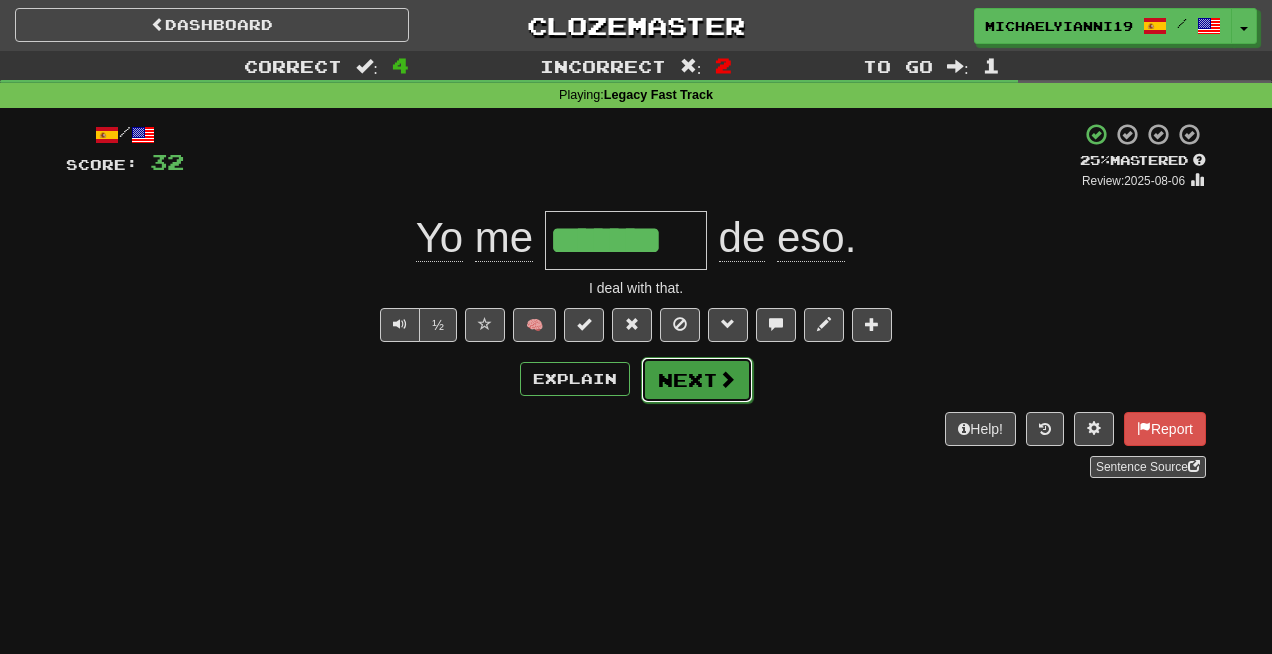 click on "Next" at bounding box center (697, 380) 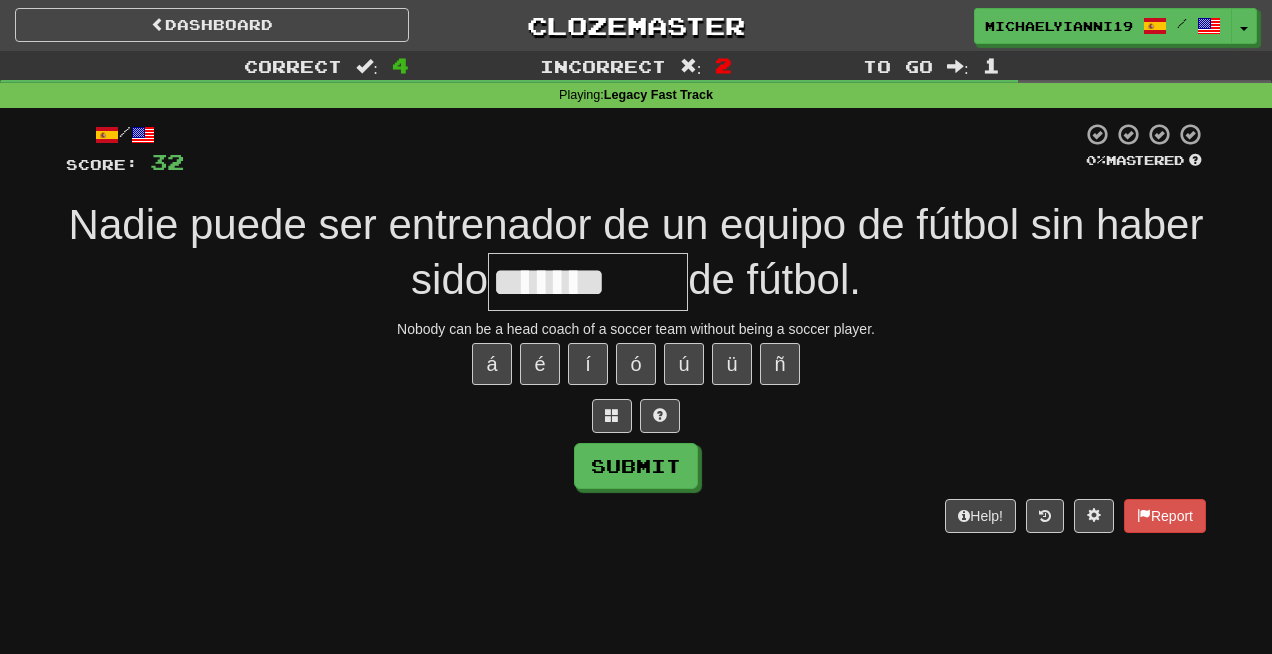 type on "*******" 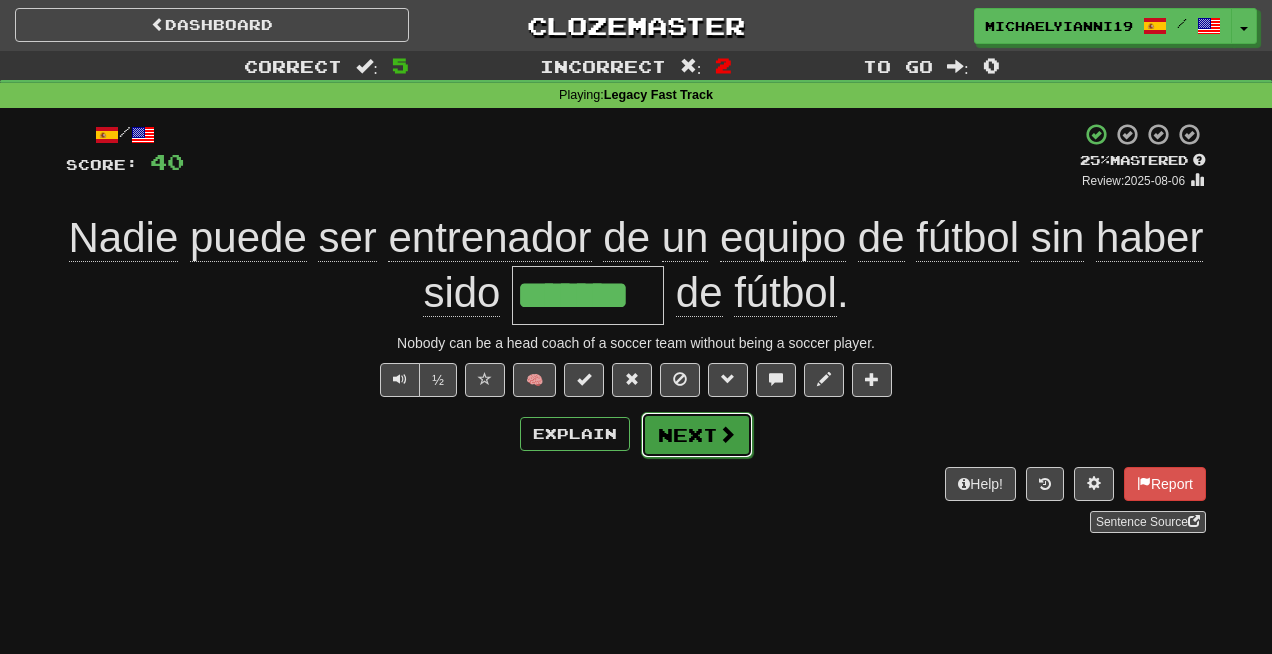 click on "Next" at bounding box center (697, 435) 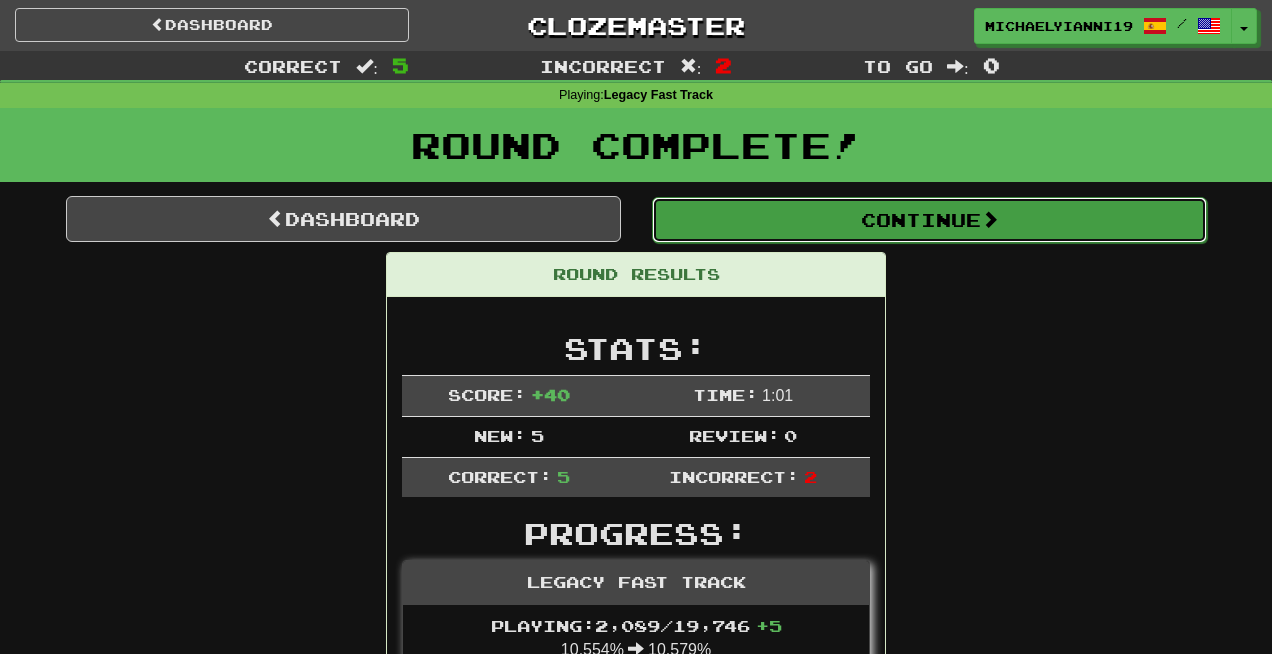 click on "Continue" at bounding box center [929, 220] 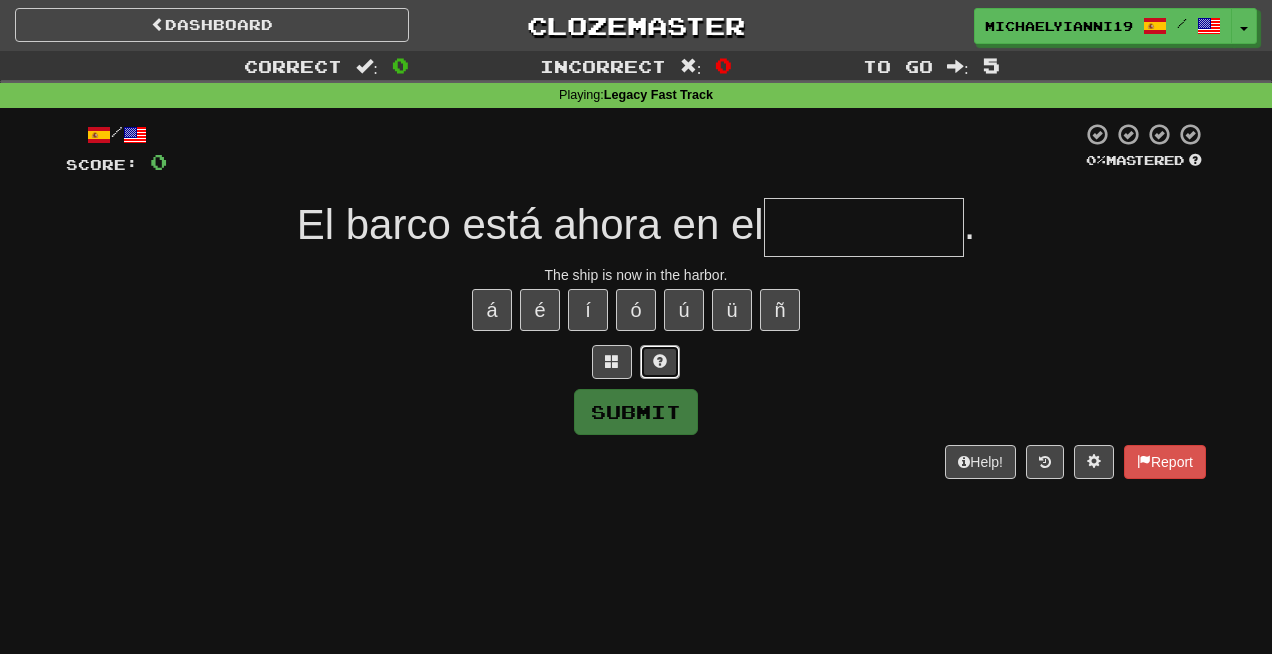 click at bounding box center (660, 361) 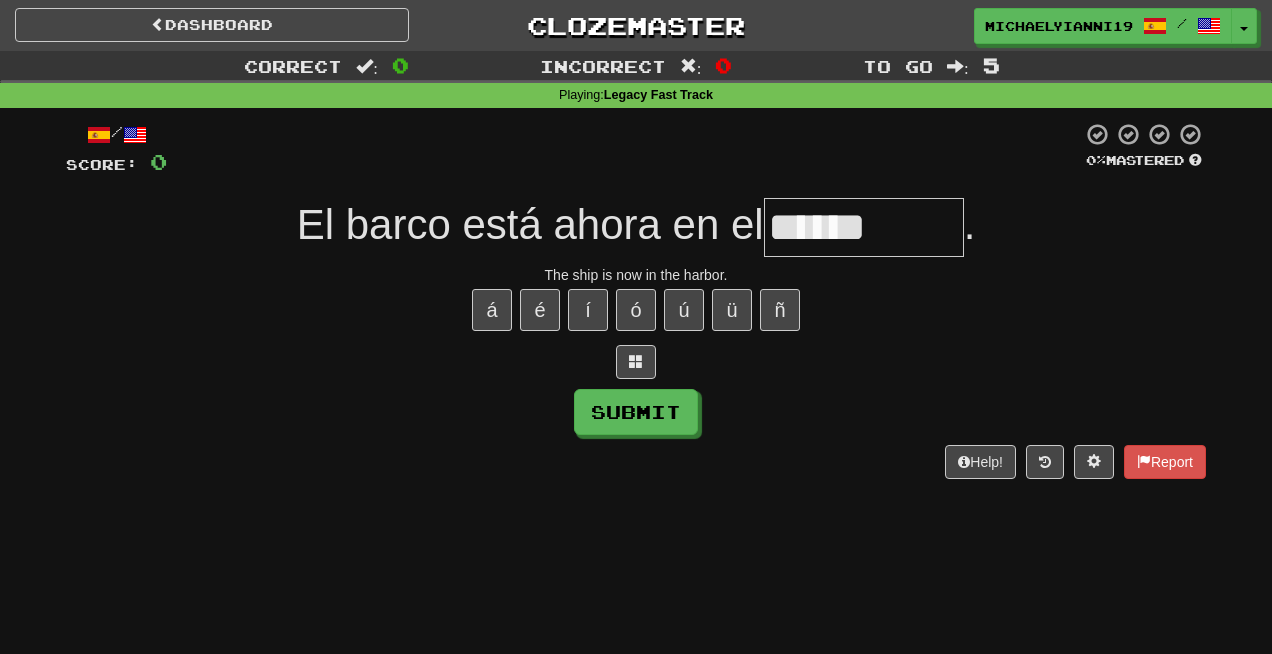 type on "******" 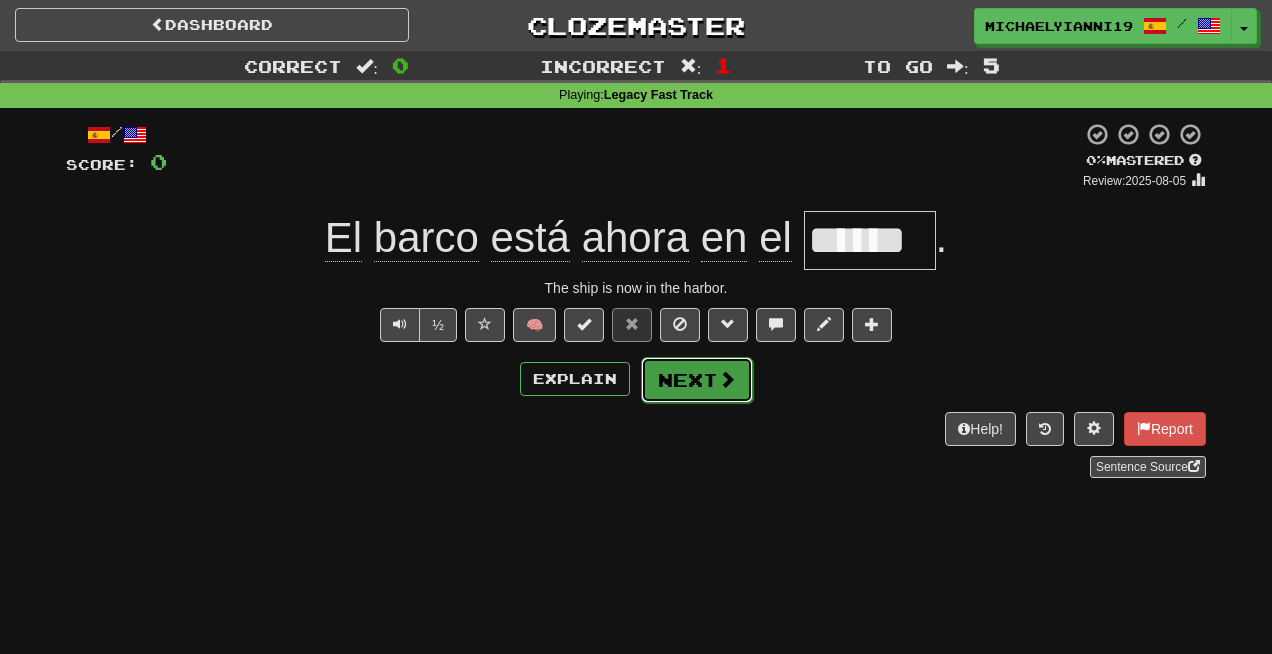 click on "Next" at bounding box center (697, 380) 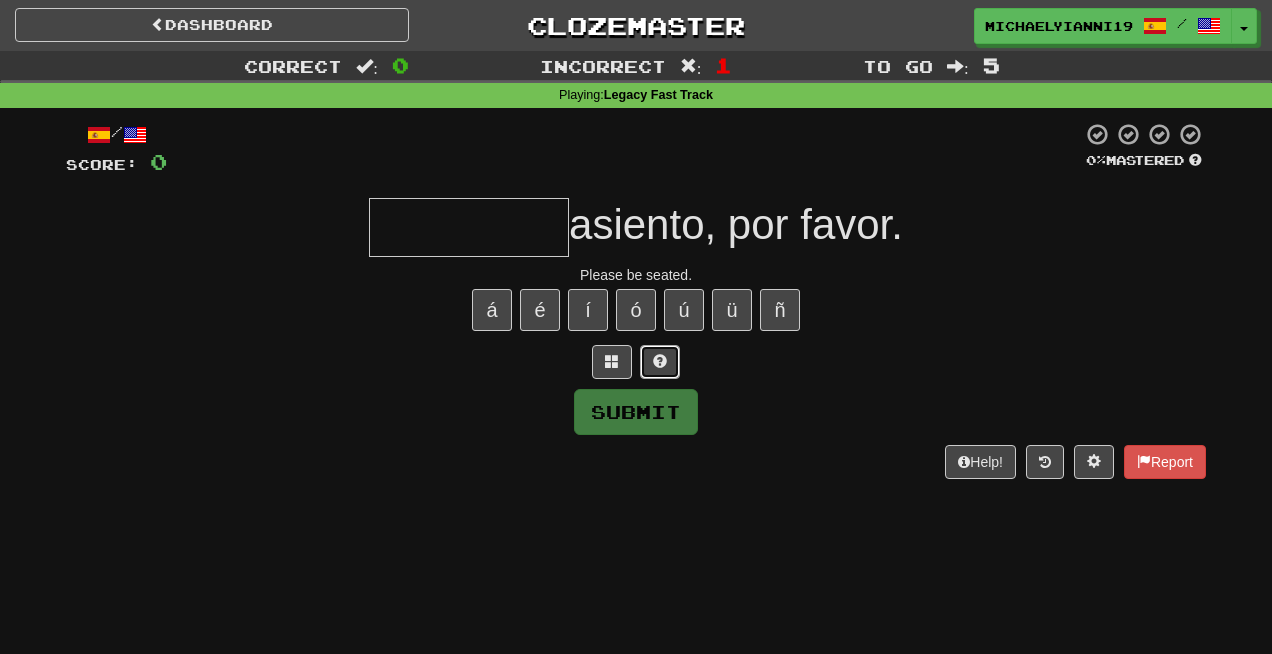 click at bounding box center (660, 362) 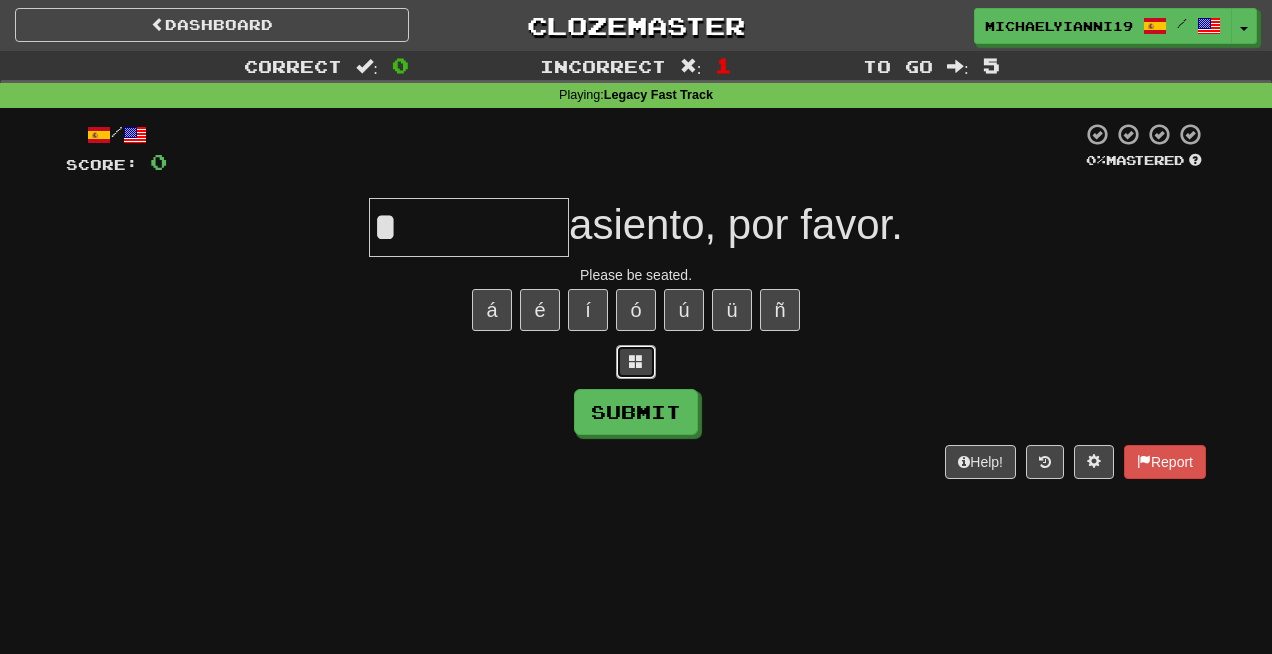 click at bounding box center [636, 361] 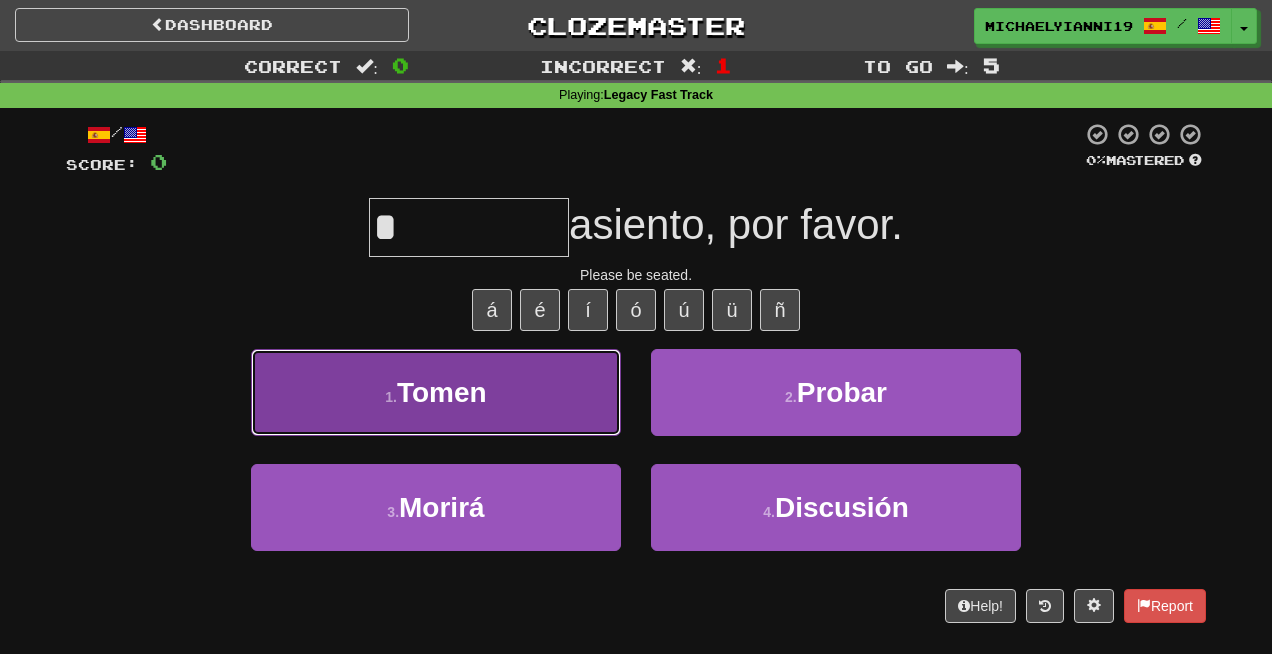 click on "1 .  Tomen" at bounding box center [436, 392] 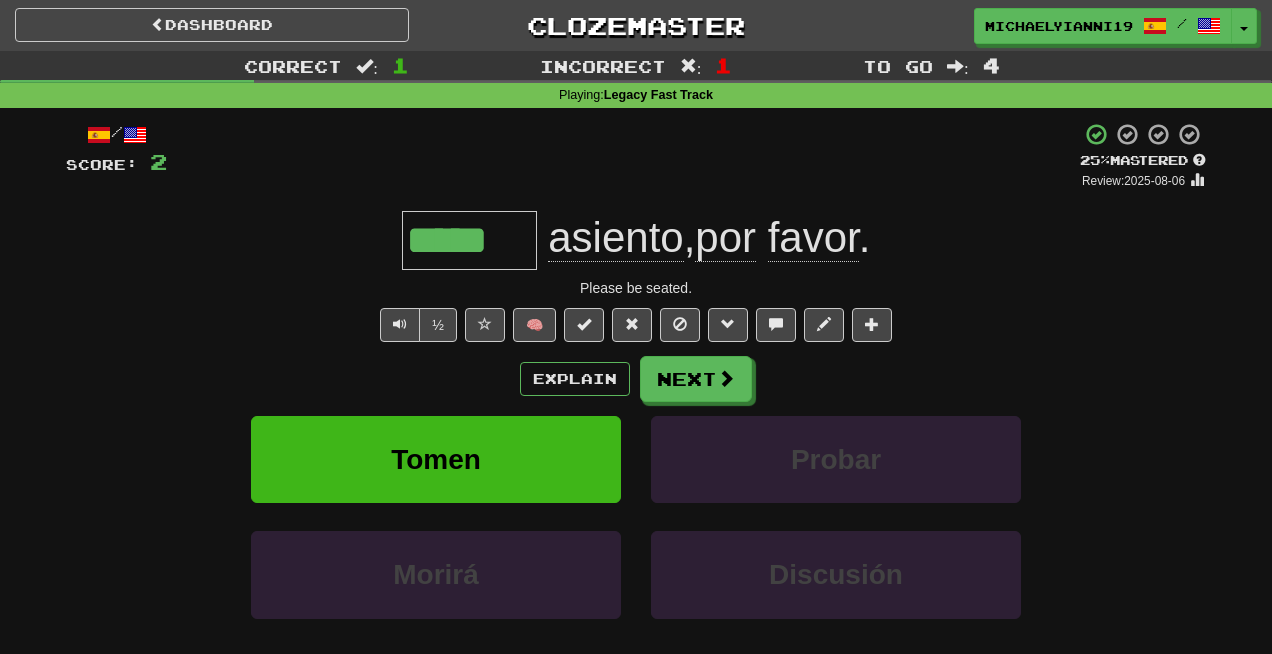 click on "*****" at bounding box center (469, 240) 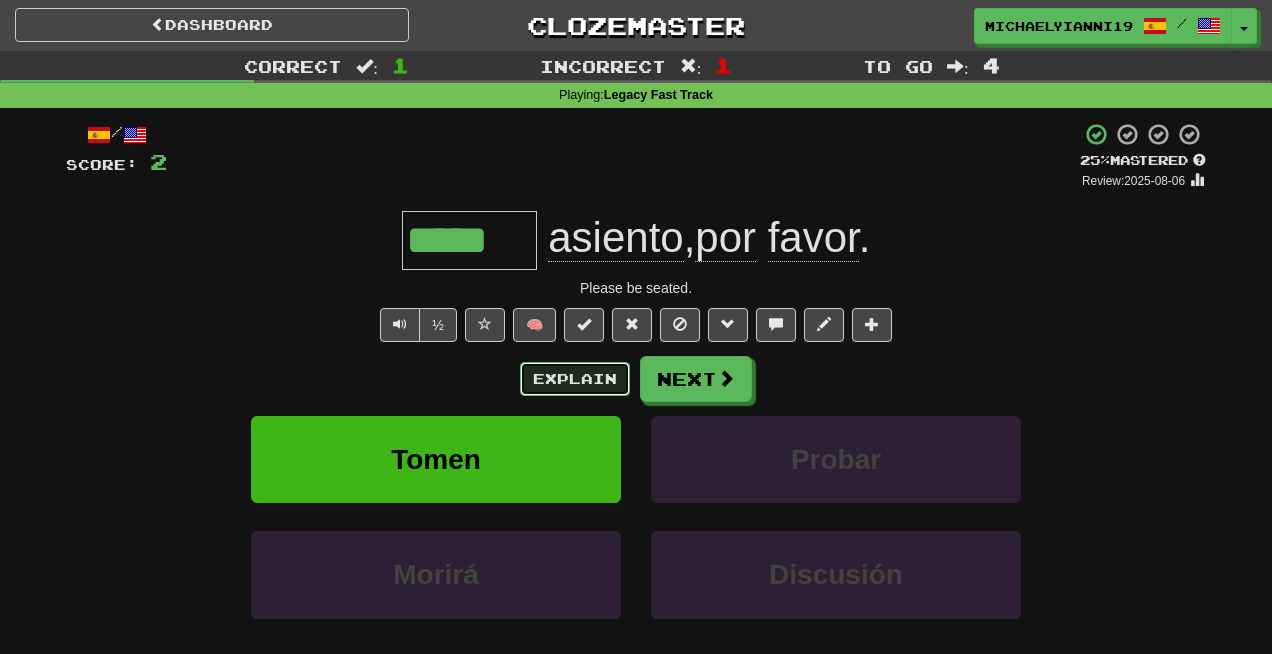 click on "Explain" at bounding box center [575, 379] 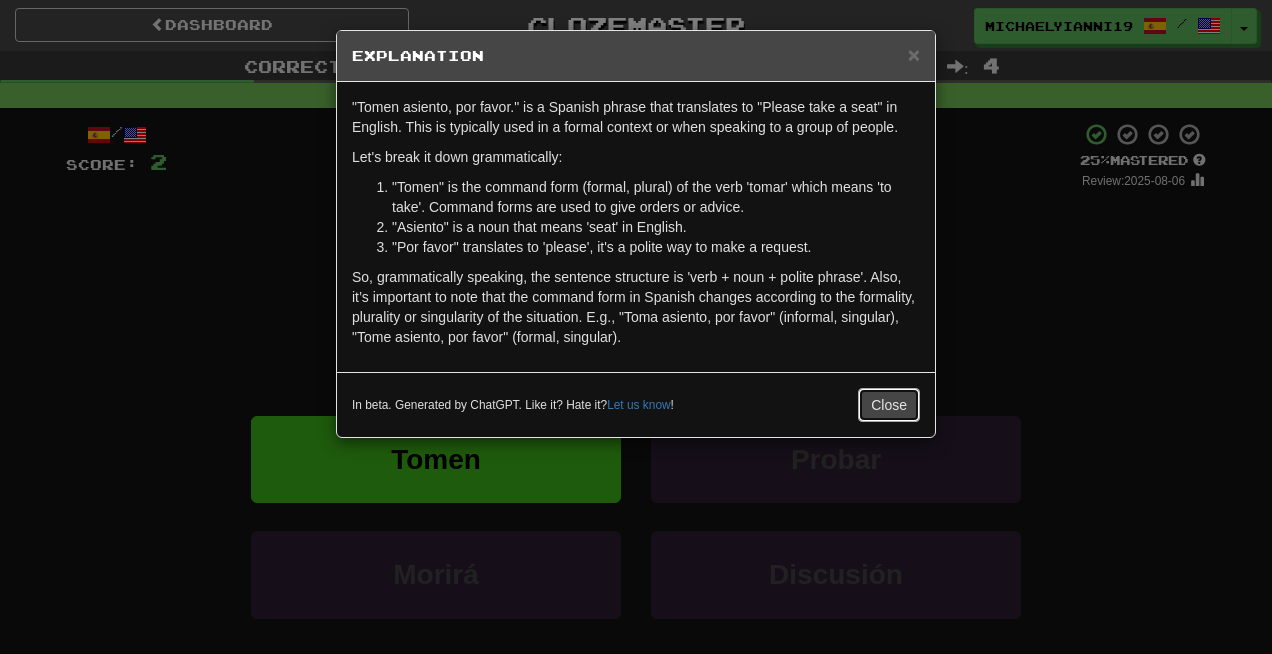click on "Close" at bounding box center (889, 405) 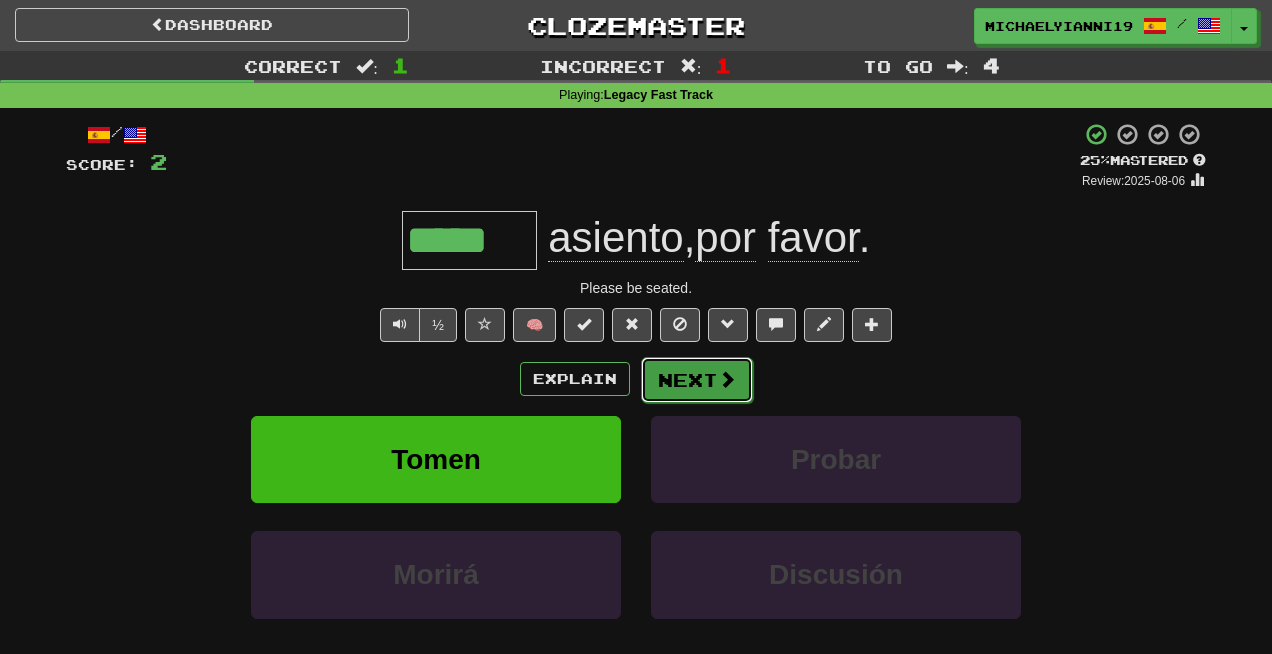 click on "Next" at bounding box center [697, 380] 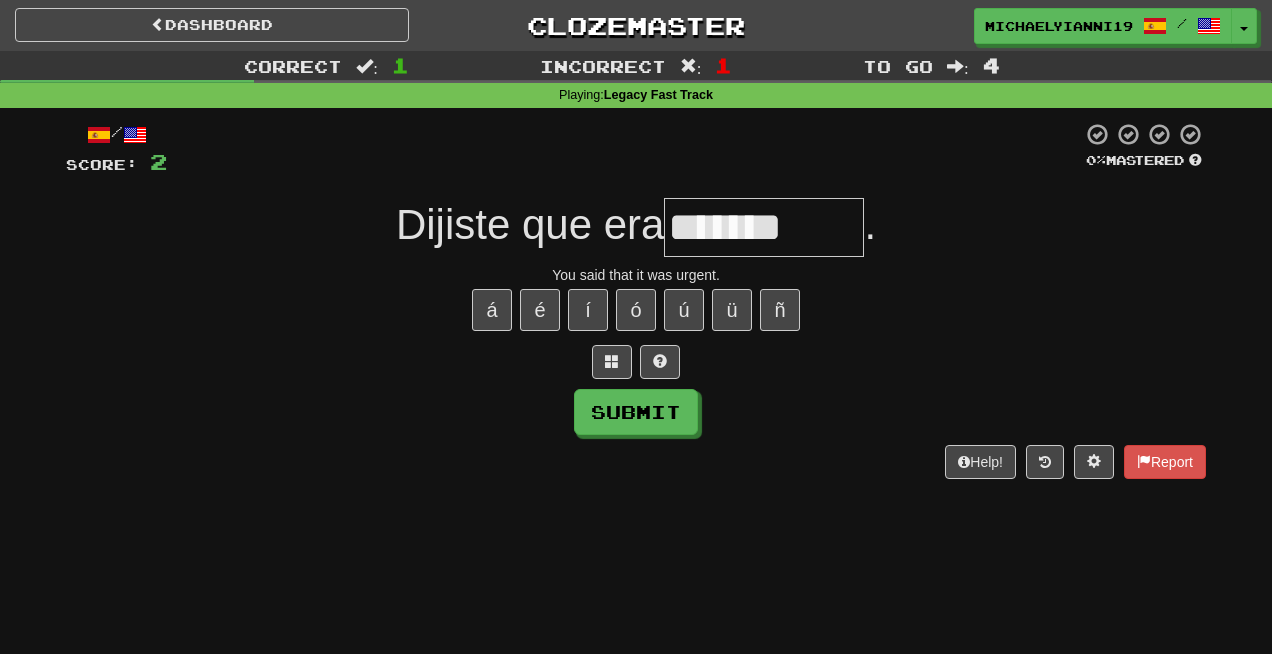 type on "*******" 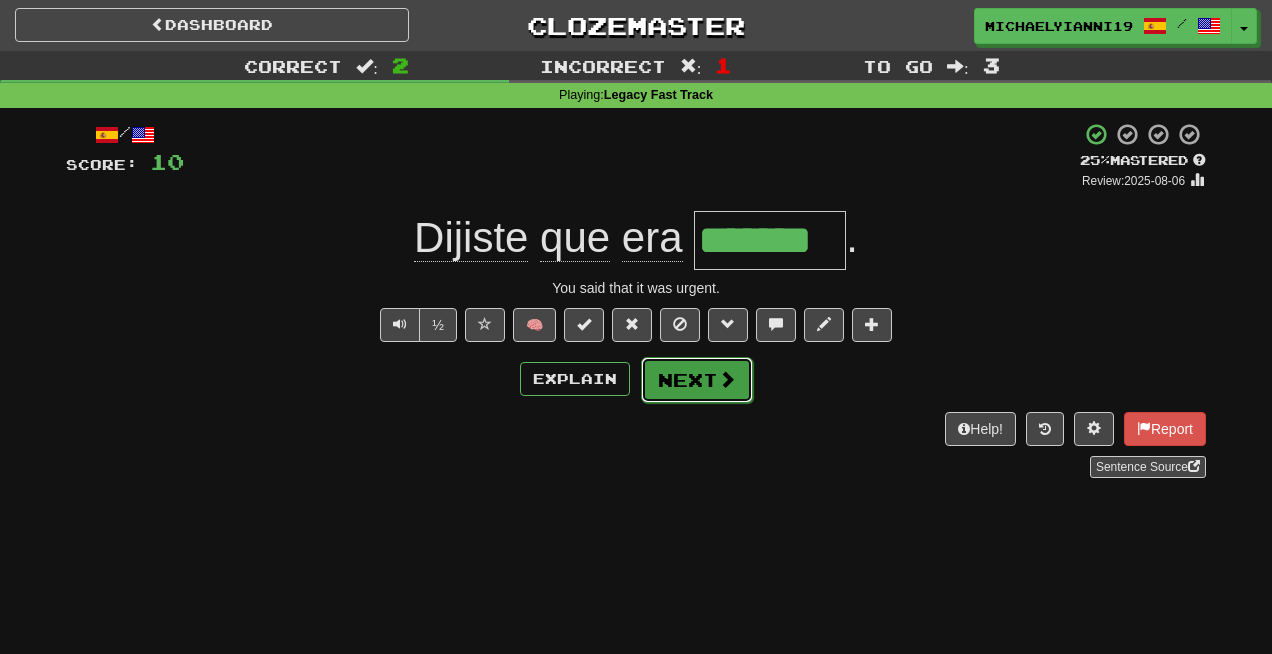 click on "Next" at bounding box center (697, 380) 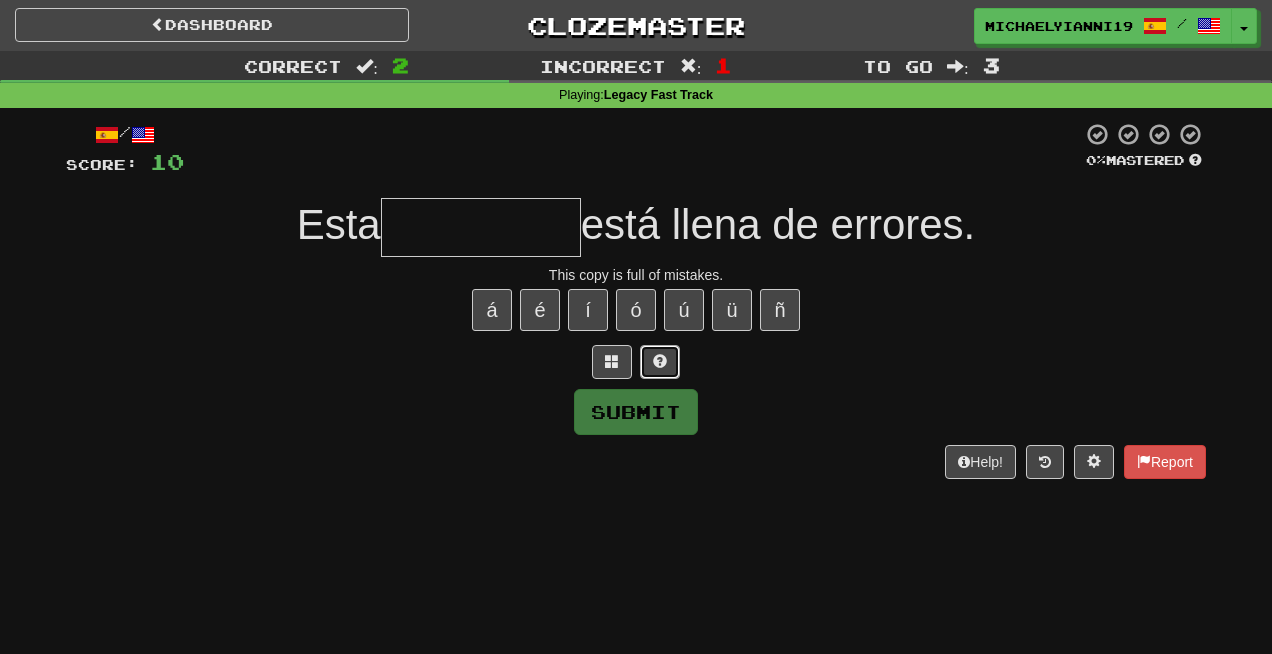 click at bounding box center (660, 362) 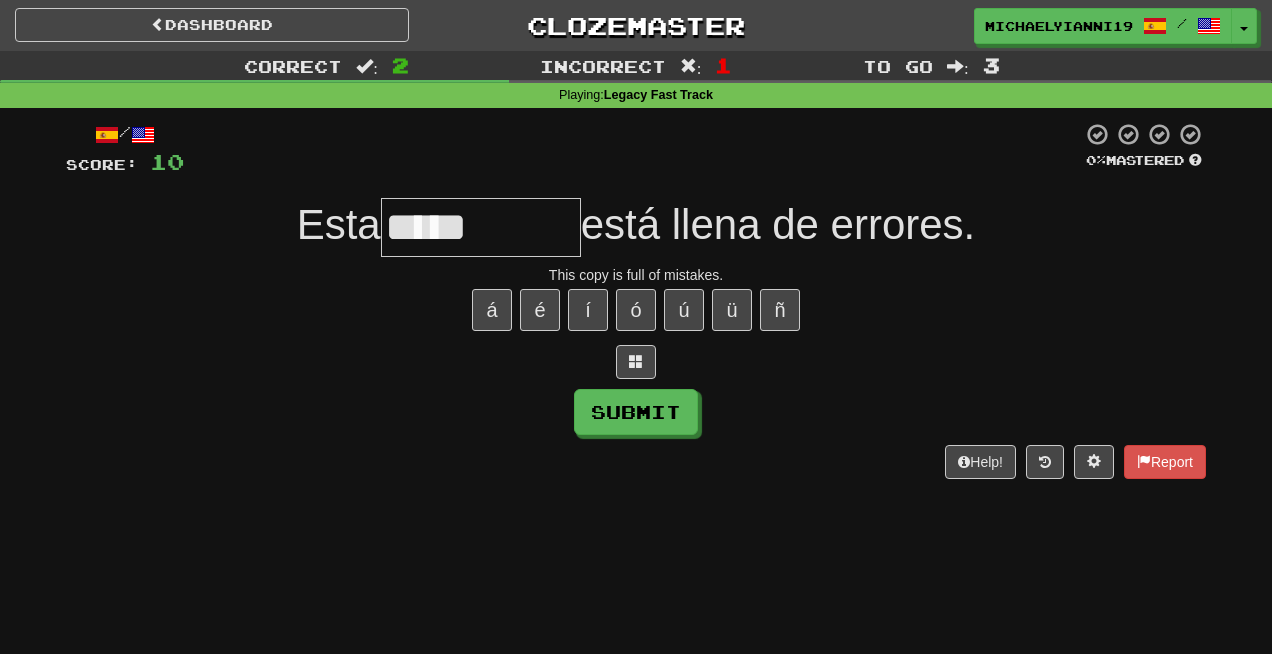 type on "*****" 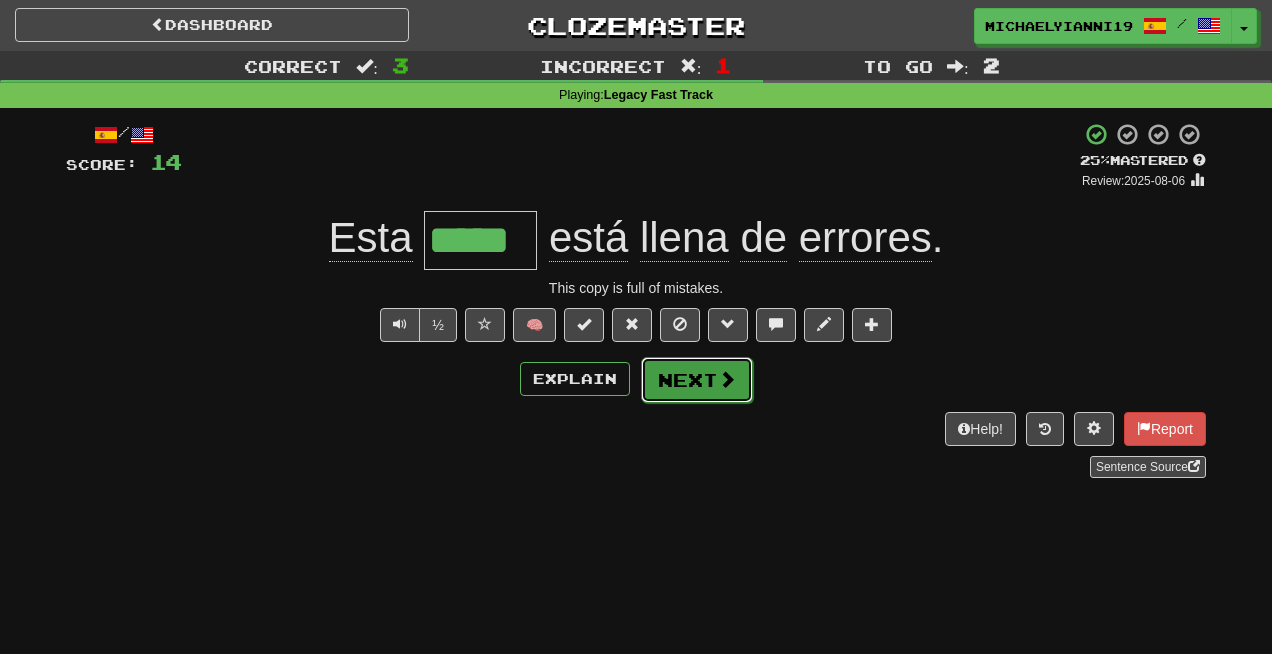 click on "Next" at bounding box center (697, 380) 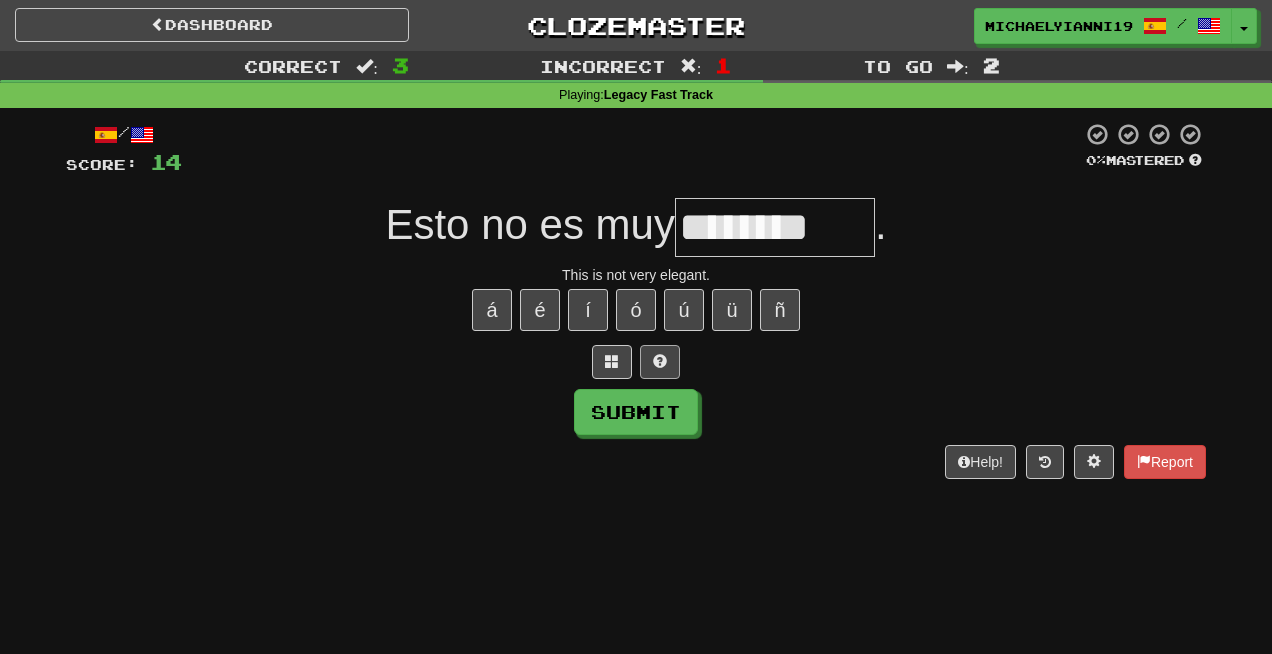 type on "********" 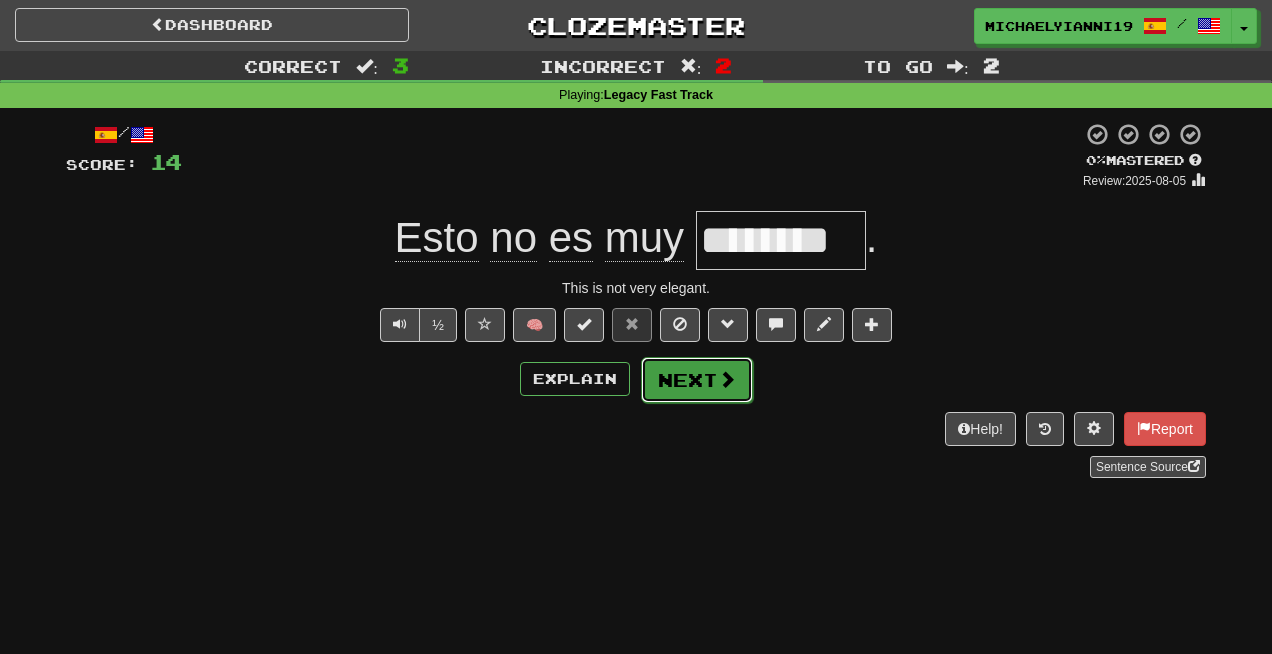 click on "Next" at bounding box center (697, 380) 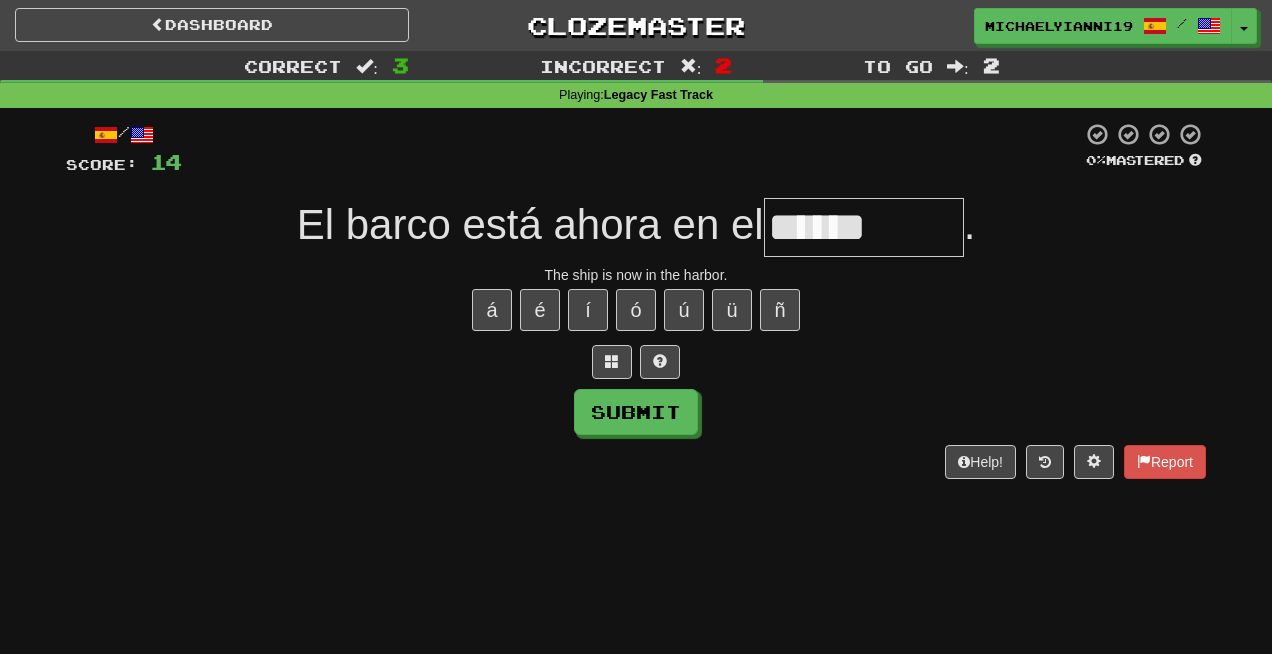 type on "******" 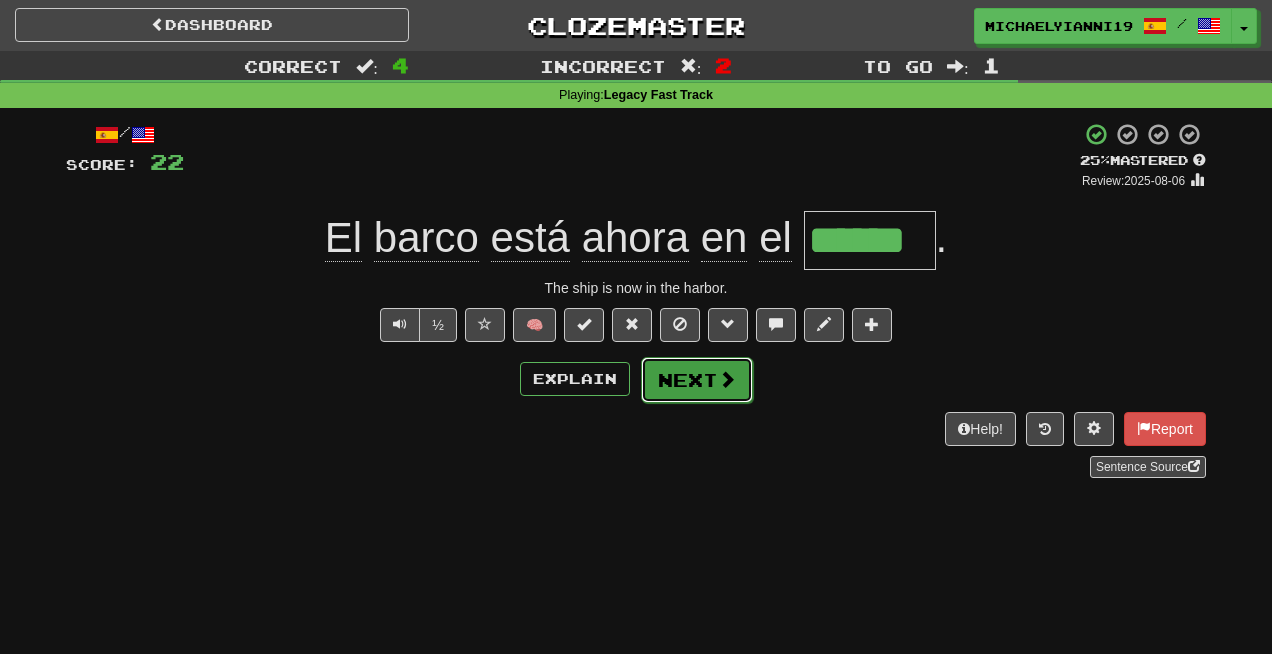 click on "Next" at bounding box center [697, 380] 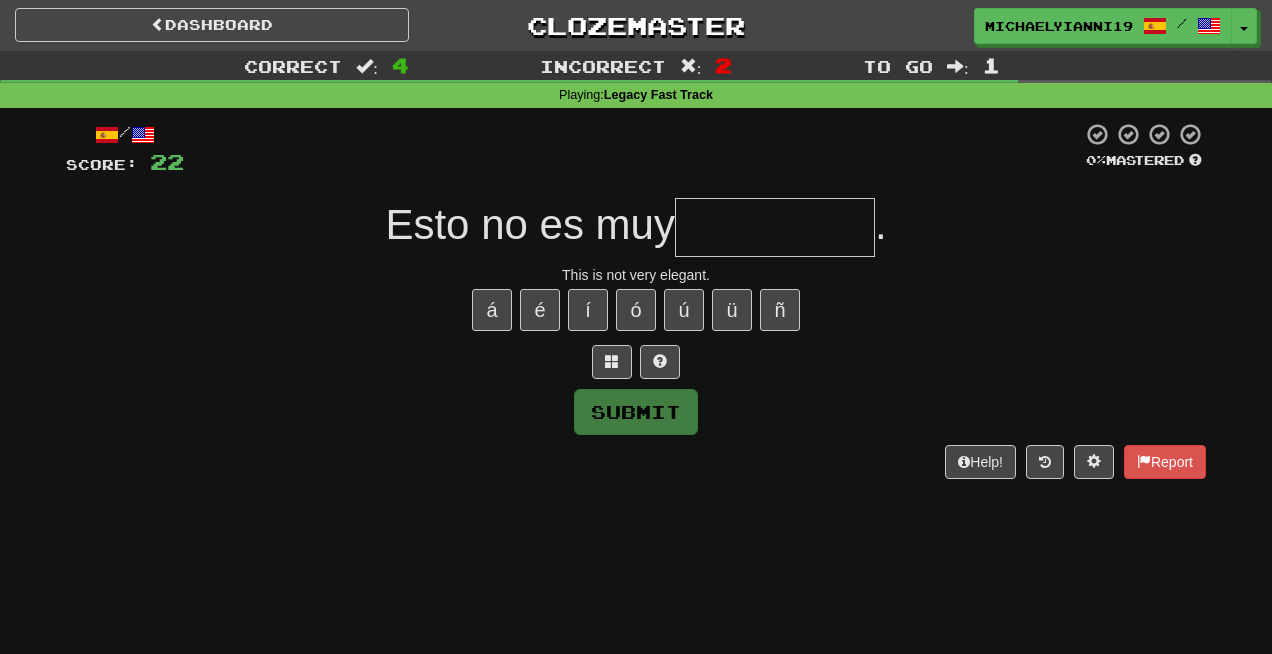 type on "*" 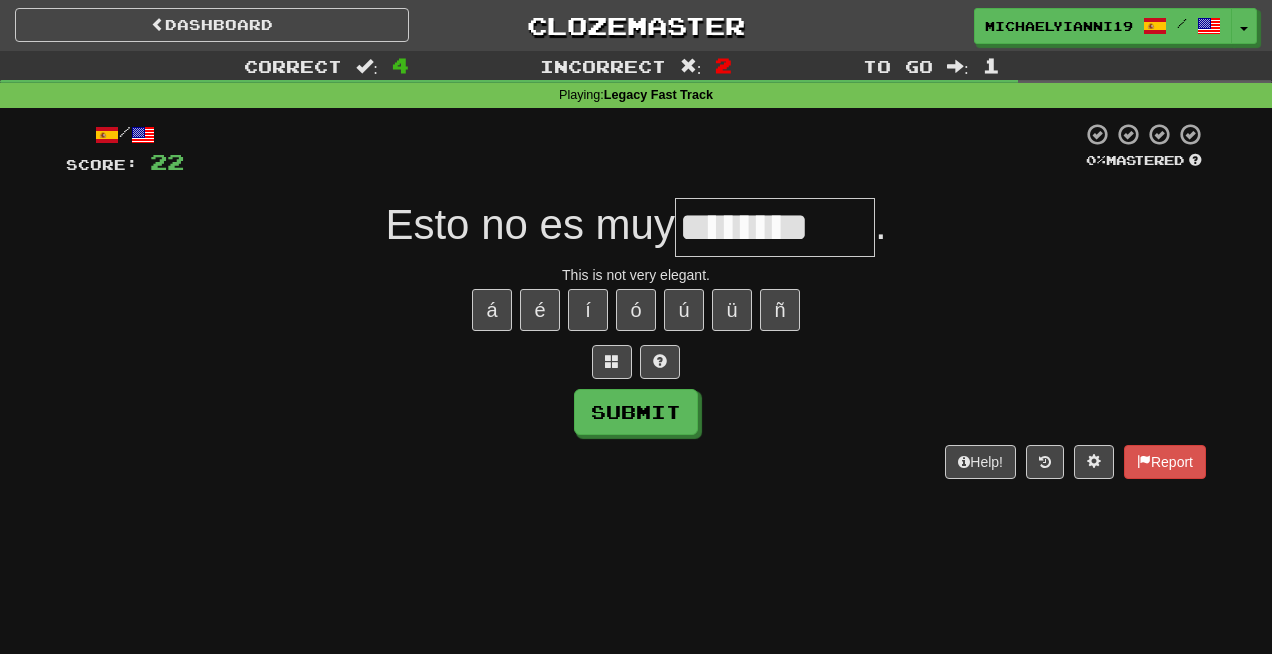 type on "********" 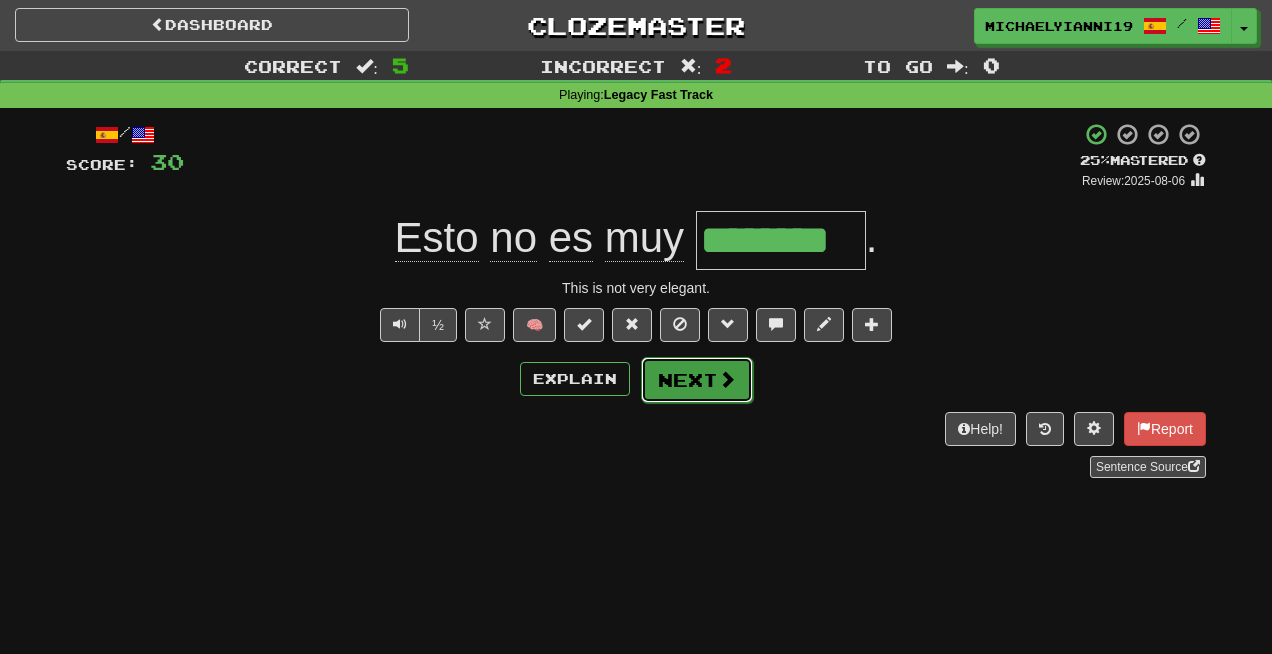 click at bounding box center (727, 379) 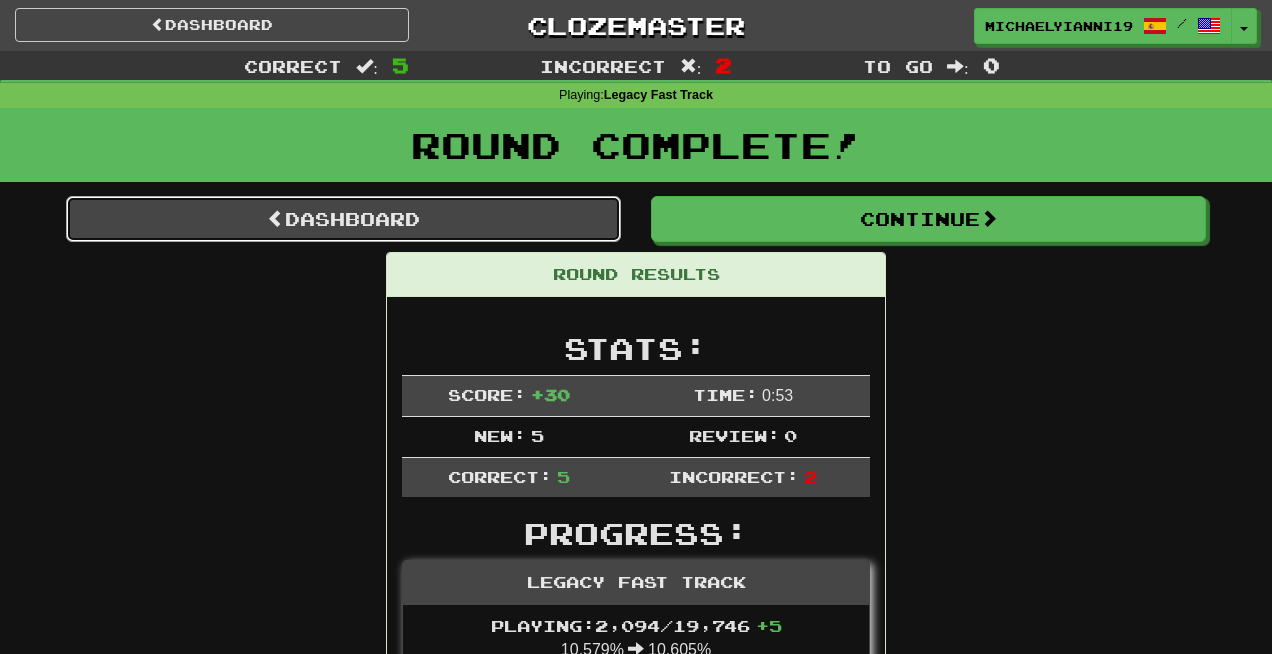 click on "Dashboard" at bounding box center [343, 219] 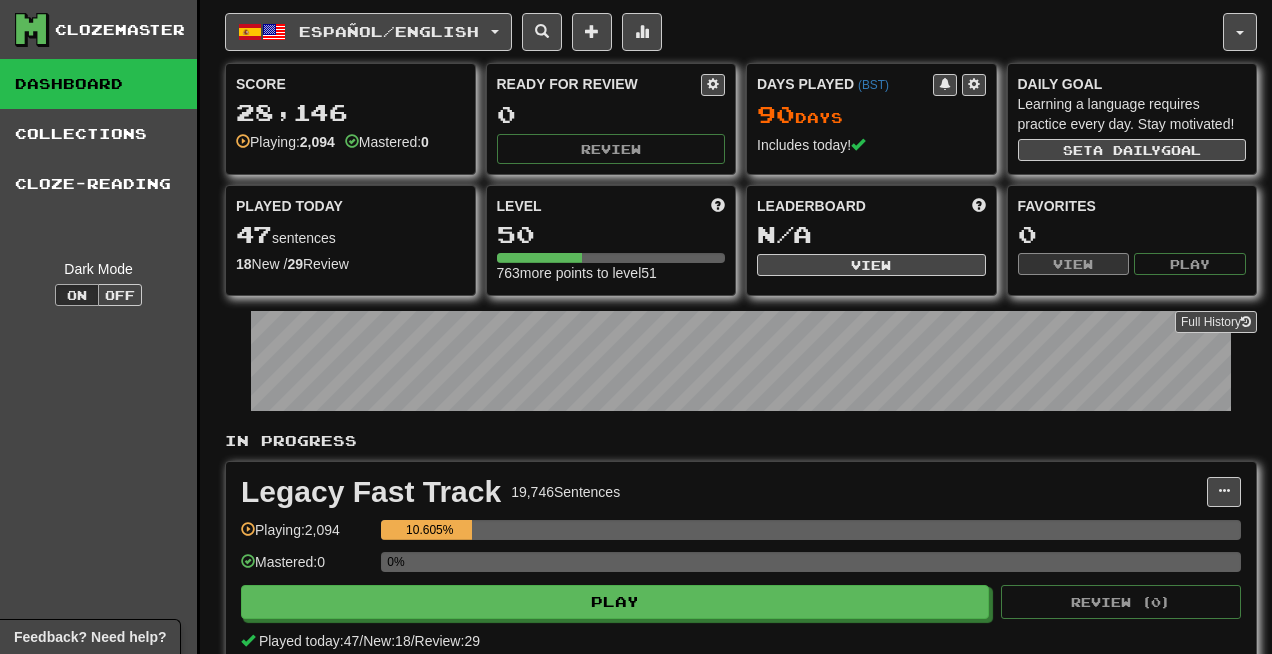 scroll, scrollTop: 0, scrollLeft: 0, axis: both 